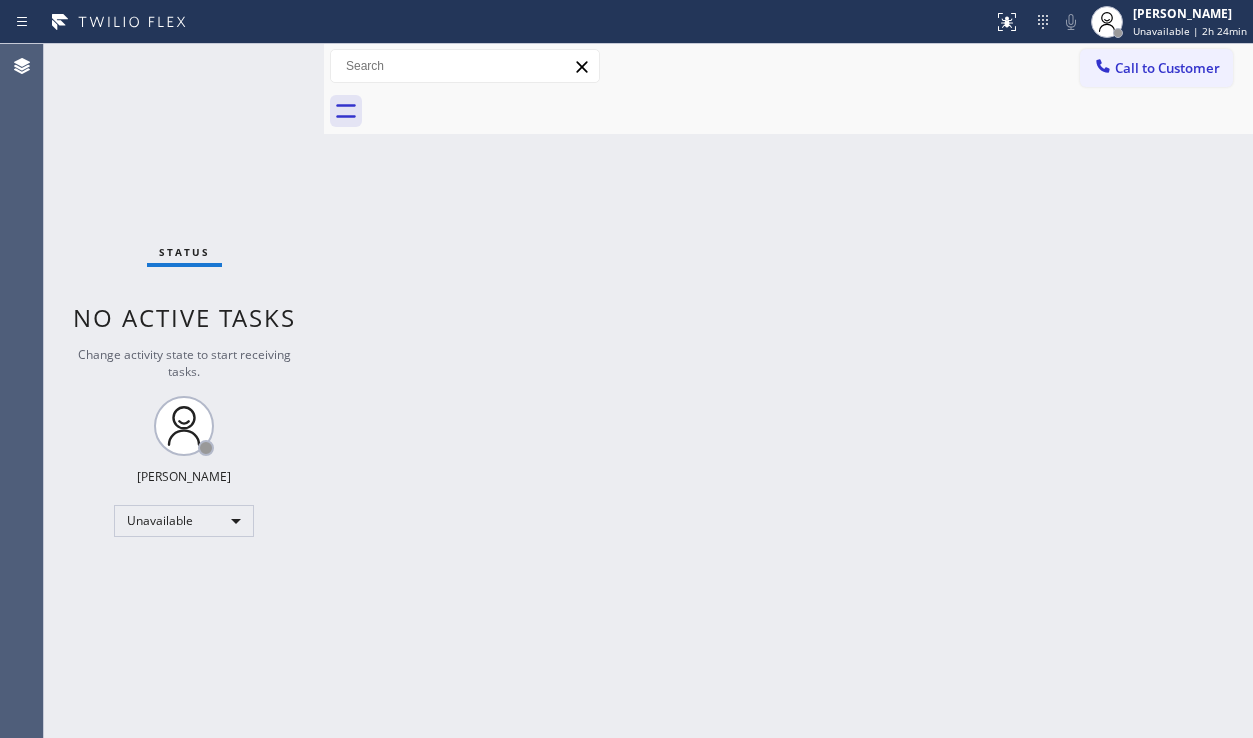 scroll, scrollTop: 0, scrollLeft: 0, axis: both 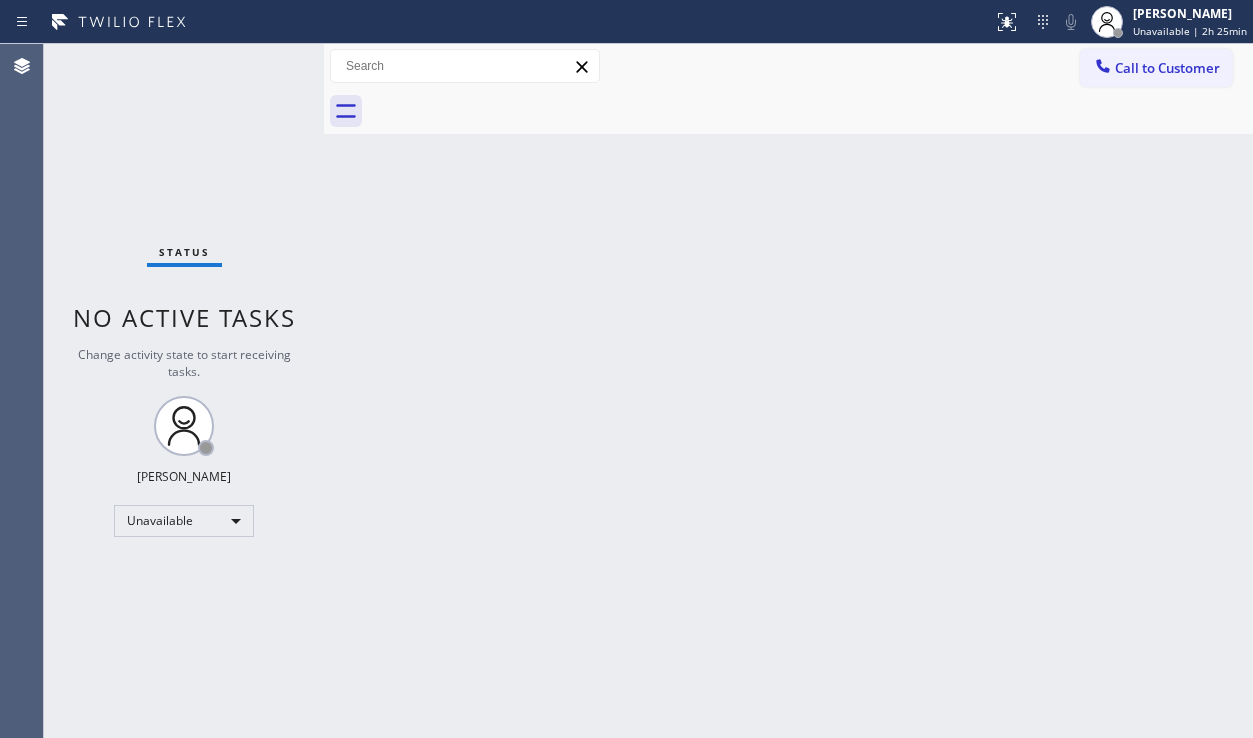 click on "Back to Dashboard Change Sender ID Customers Technicians Select a contact Outbound call Location Search location Your caller id phone number Customer number Call Customer info Name   Phone none Address none Change Sender ID HVAC [PHONE_NUMBER] 5 Star Appliance [PHONE_NUMBER] Appliance Repair [PHONE_NUMBER] Plumbing [PHONE_NUMBER] Air Duct Cleaning [PHONE_NUMBER]  Electricians [PHONE_NUMBER] Cancel Change Check personal SMS Reset Change No tabs Call to Customer Outbound call Location KitchenAid [PERSON_NAME] Masters Your caller id phone number [PHONE_NUMBER] Customer number Call Outbound call Technician Search Technician Your caller id phone number Your caller id phone number Call" at bounding box center (788, 391) 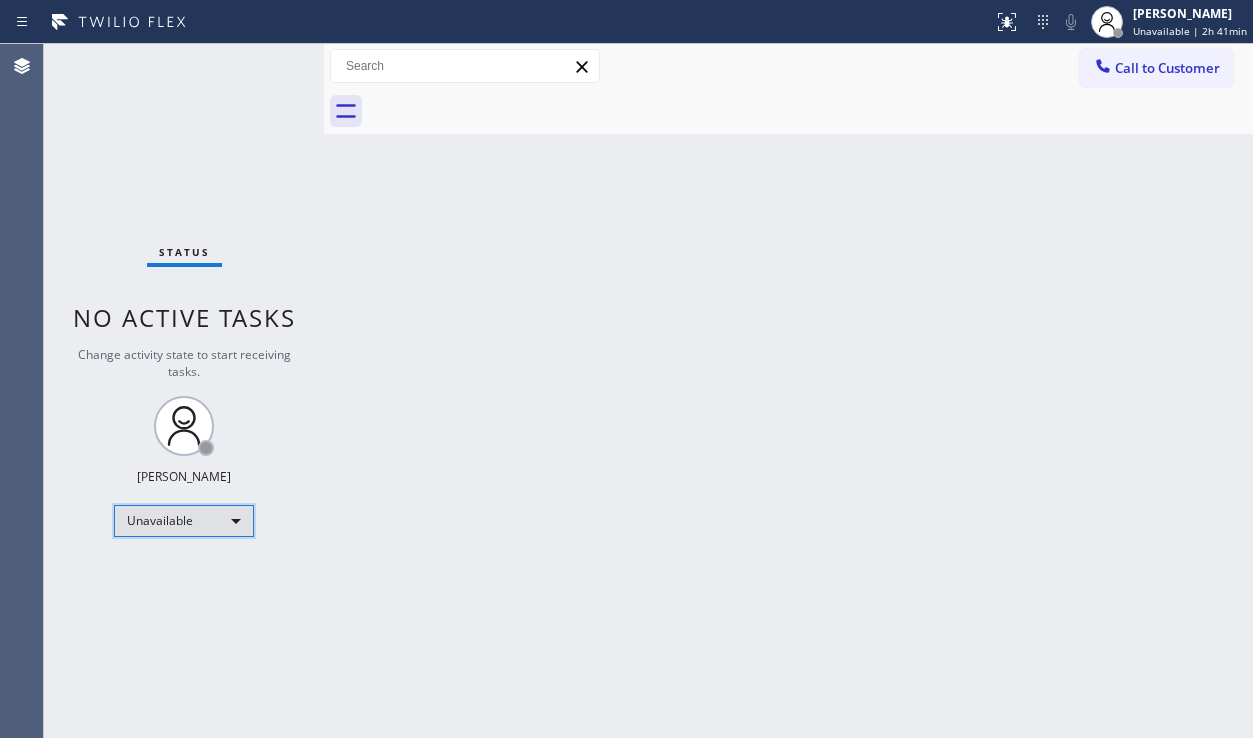 click on "Unavailable" at bounding box center (184, 521) 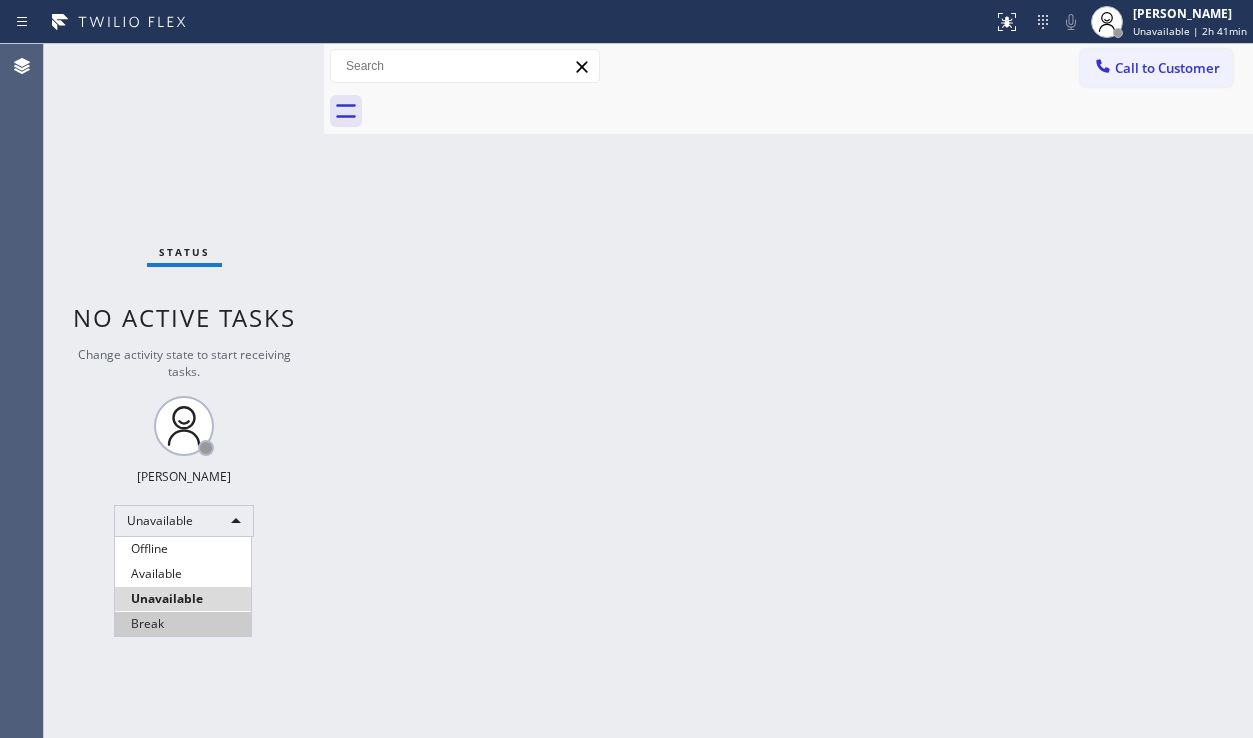 click on "Break" at bounding box center [183, 624] 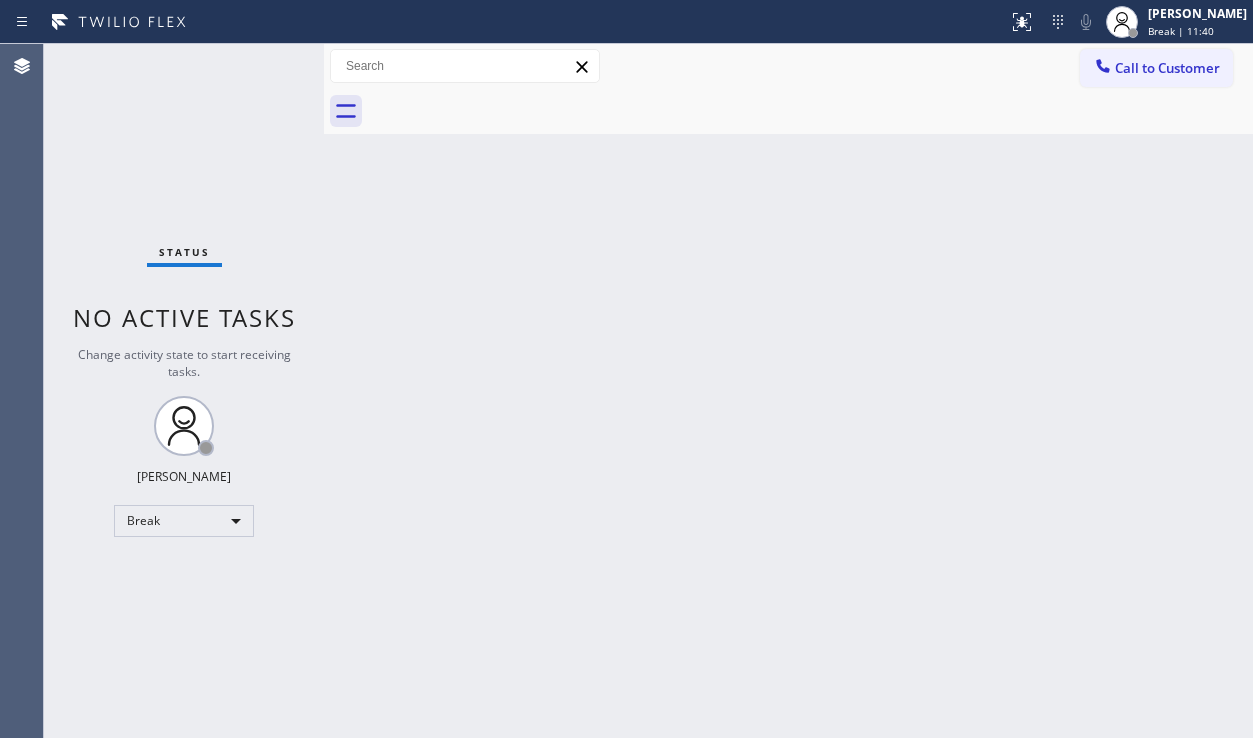 click on "Back to Dashboard Change Sender ID Customers Technicians Select a contact Outbound call Location Search location Your caller id phone number Customer number Call Customer info Name   Phone none Address none Change Sender ID HVAC [PHONE_NUMBER] 5 Star Appliance [PHONE_NUMBER] Appliance Repair [PHONE_NUMBER] Plumbing [PHONE_NUMBER] Air Duct Cleaning [PHONE_NUMBER]  Electricians [PHONE_NUMBER] Cancel Change Check personal SMS Reset Change No tabs Call to Customer Outbound call Location KitchenAid [PERSON_NAME] Masters Your caller id phone number [PHONE_NUMBER] Customer number Call Outbound call Technician Search Technician Your caller id phone number Your caller id phone number Call" at bounding box center [788, 391] 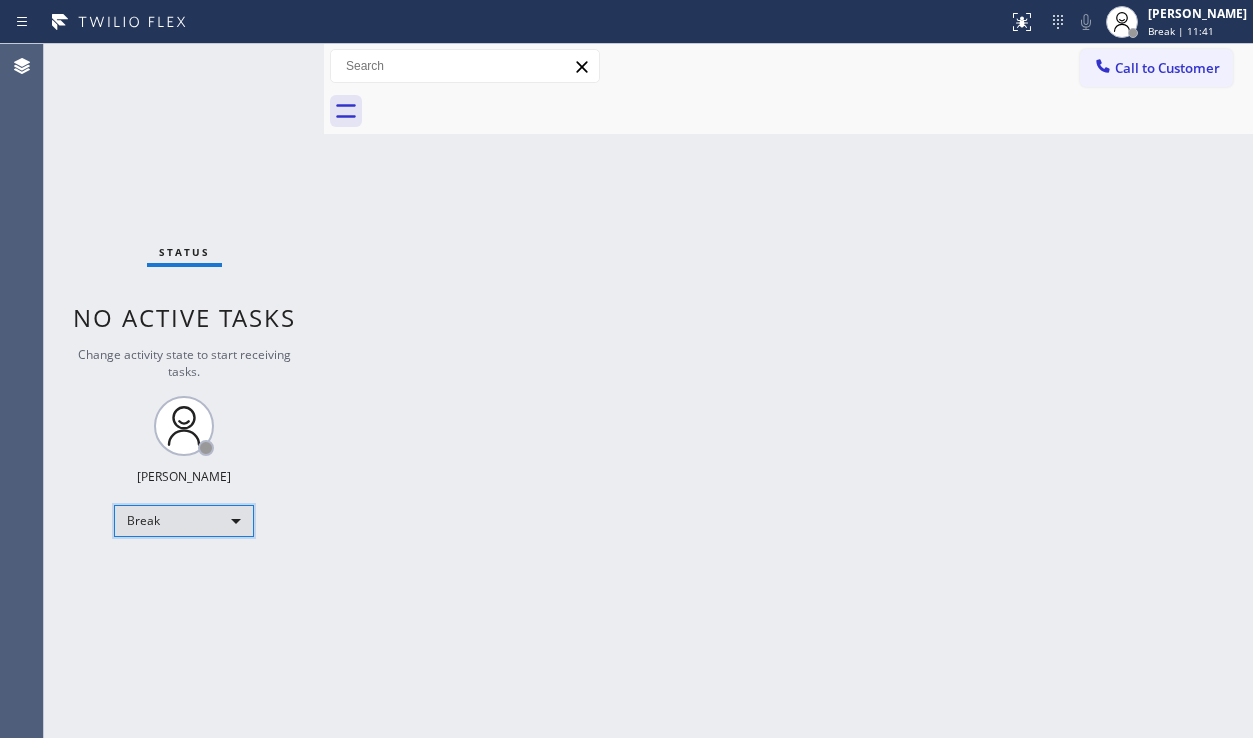 click on "Break" at bounding box center [184, 521] 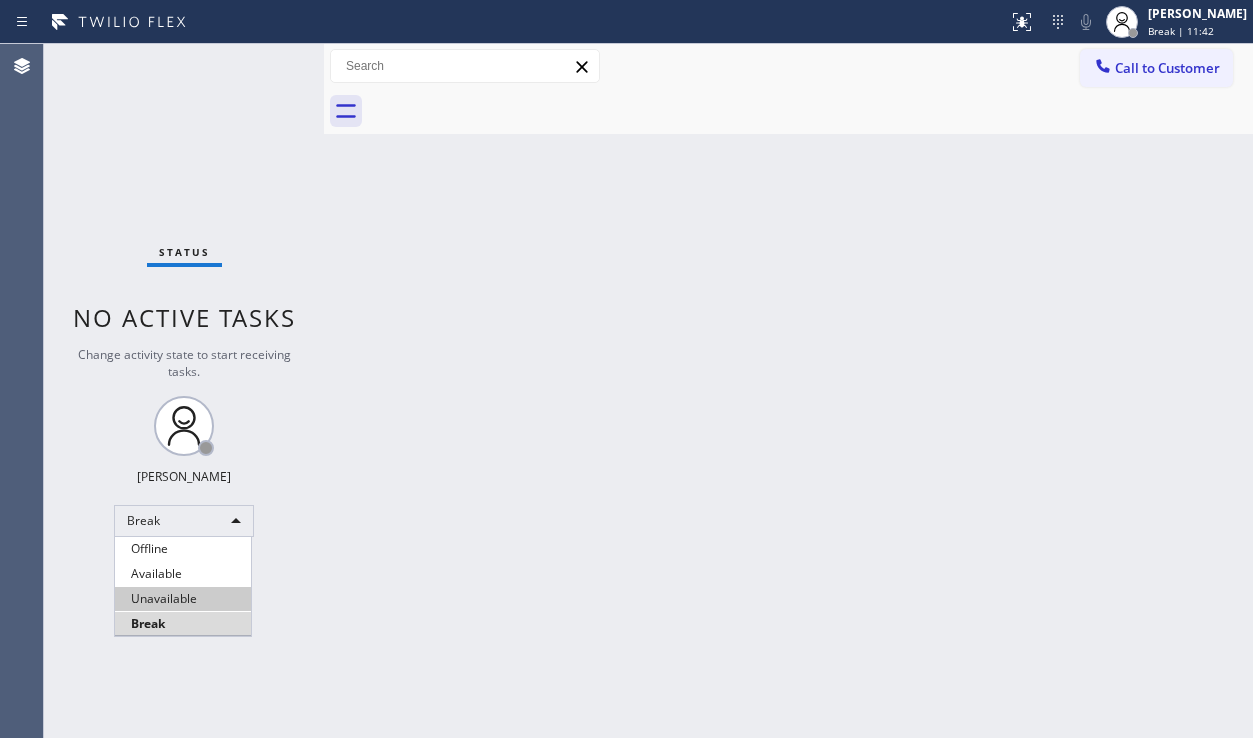 click on "Unavailable" at bounding box center [183, 599] 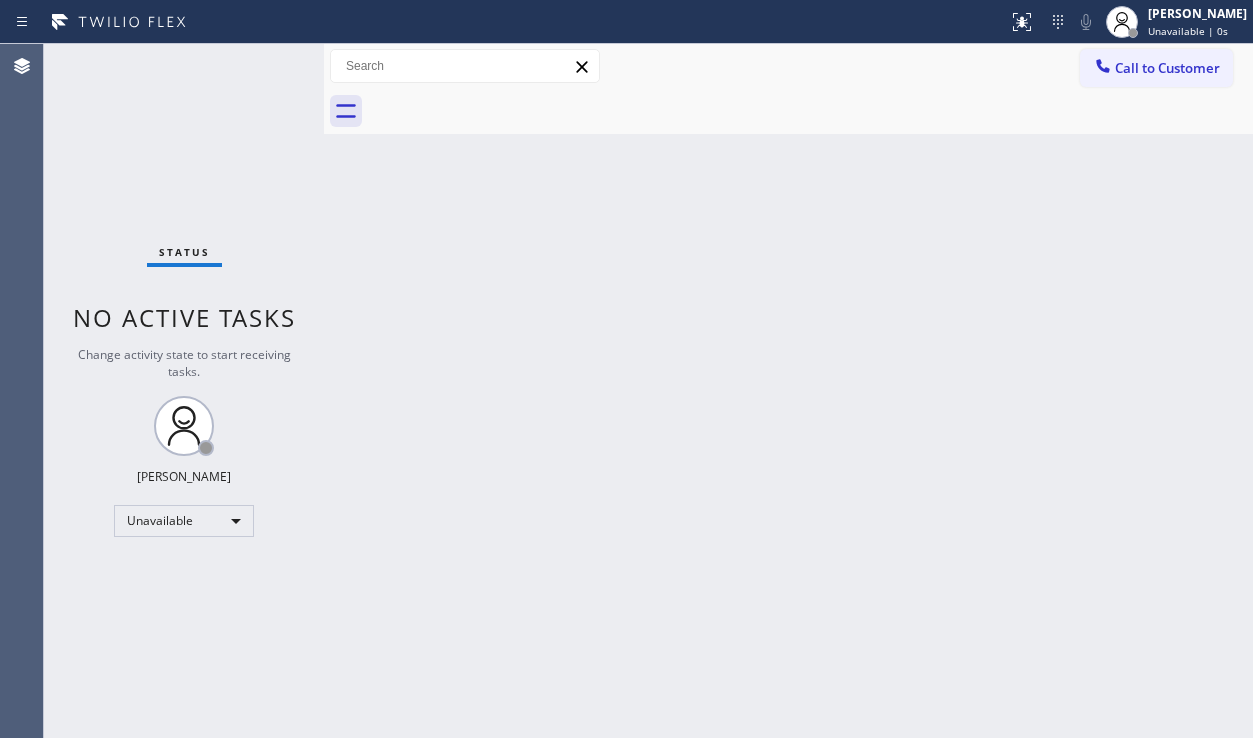 click on "Back to Dashboard Change Sender ID Customers Technicians Select a contact Outbound call Location Search location Your caller id phone number Customer number Call Customer info Name   Phone none Address none Change Sender ID HVAC [PHONE_NUMBER] 5 Star Appliance [PHONE_NUMBER] Appliance Repair [PHONE_NUMBER] Plumbing [PHONE_NUMBER] Air Duct Cleaning [PHONE_NUMBER]  Electricians [PHONE_NUMBER] Cancel Change Check personal SMS Reset Change No tabs Call to Customer Outbound call Location KitchenAid [PERSON_NAME] Masters Your caller id phone number [PHONE_NUMBER] Customer number Call Outbound call Technician Search Technician Your caller id phone number Your caller id phone number Call" at bounding box center (788, 391) 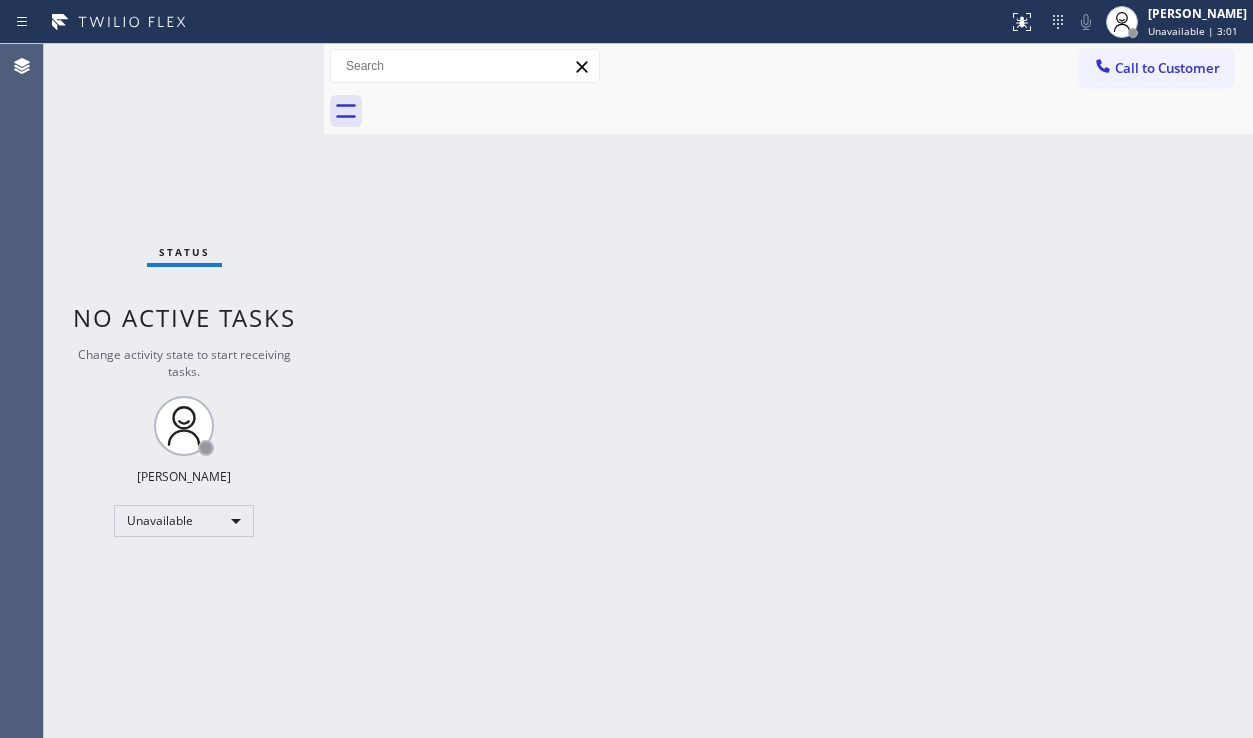 click on "Back to Dashboard Change Sender ID Customers Technicians Select a contact Outbound call Location Search location Your caller id phone number Customer number Call Customer info Name   Phone none Address none Change Sender ID HVAC [PHONE_NUMBER] 5 Star Appliance [PHONE_NUMBER] Appliance Repair [PHONE_NUMBER] Plumbing [PHONE_NUMBER] Air Duct Cleaning [PHONE_NUMBER]  Electricians [PHONE_NUMBER] Cancel Change Check personal SMS Reset Change No tabs Call to Customer Outbound call Location KitchenAid [PERSON_NAME] Masters Your caller id phone number [PHONE_NUMBER] Customer number Call Outbound call Technician Search Technician Your caller id phone number Your caller id phone number Call" at bounding box center (788, 391) 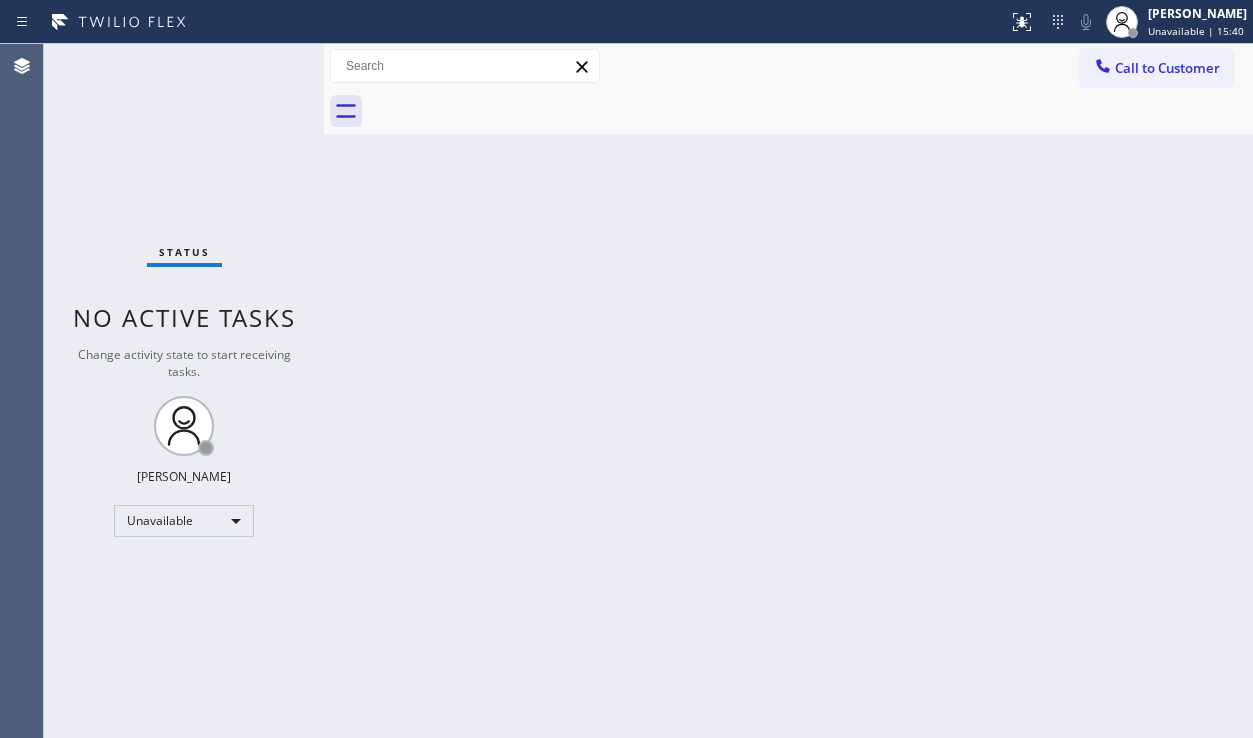 drag, startPoint x: 1118, startPoint y: 182, endPoint x: 1099, endPoint y: 191, distance: 21.023796 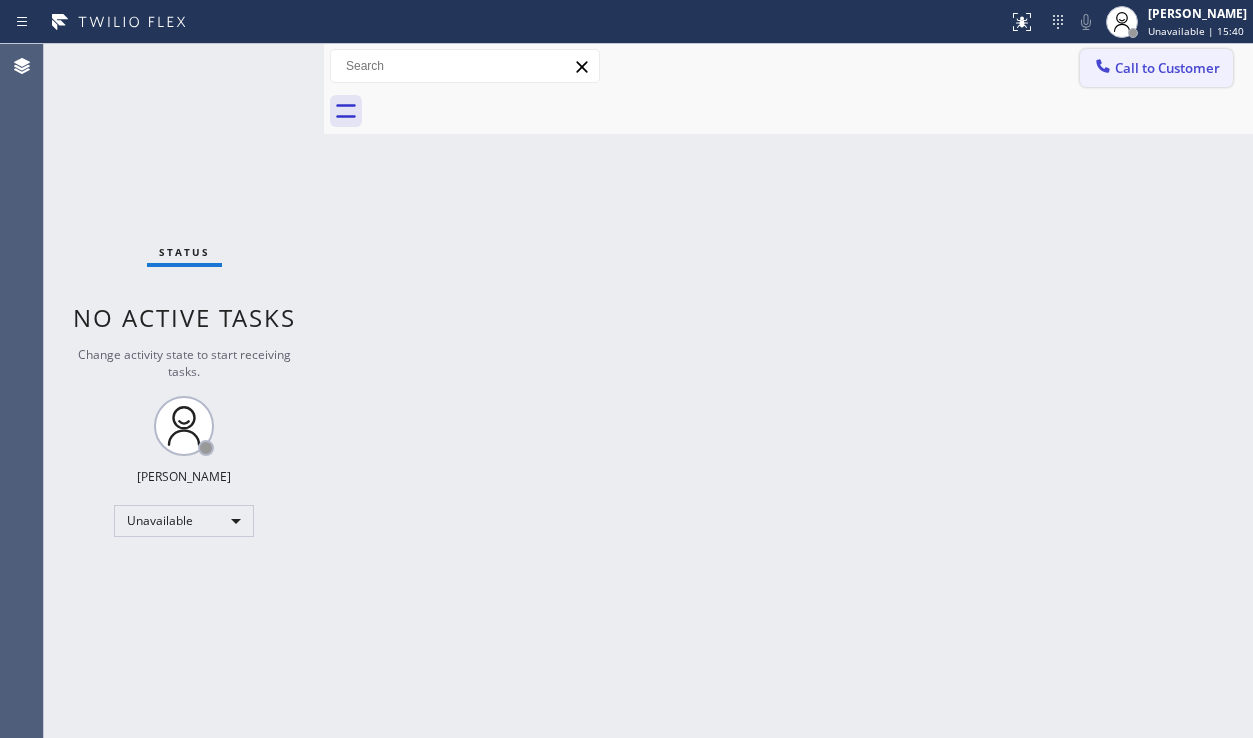 click on "Call to Customer" at bounding box center (1167, 68) 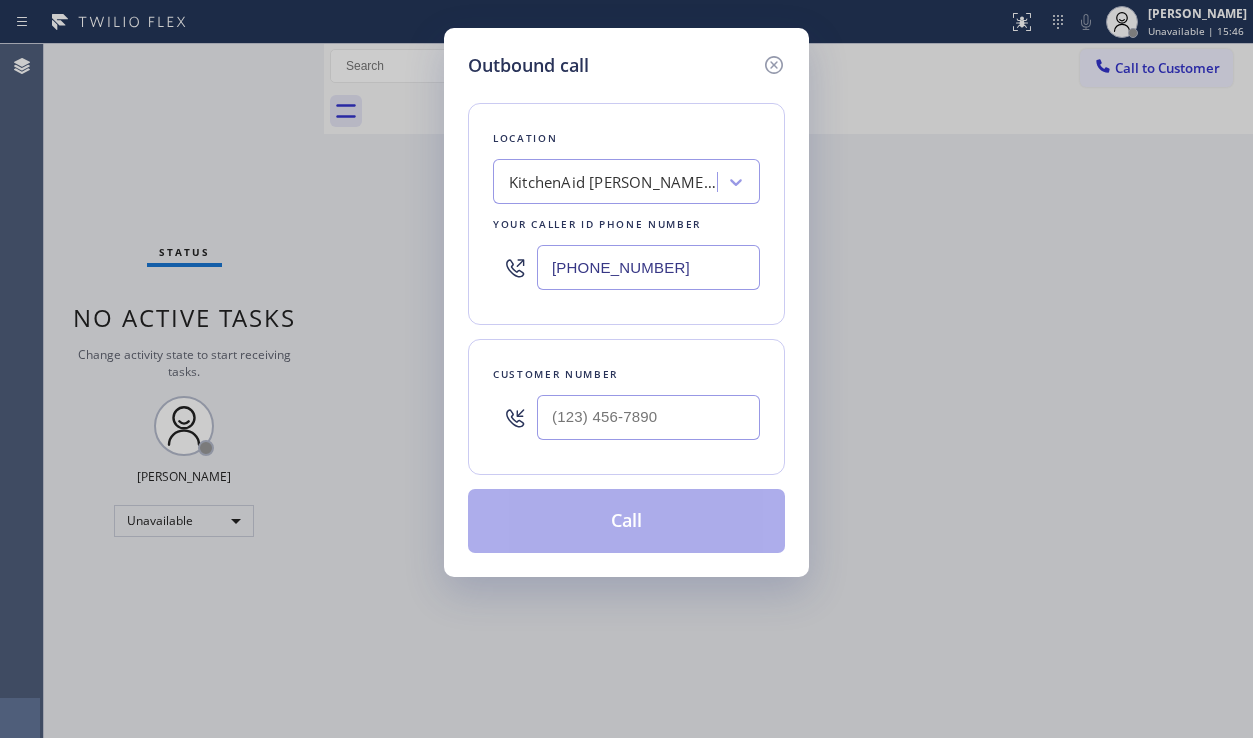 type on "(___) ___-____" 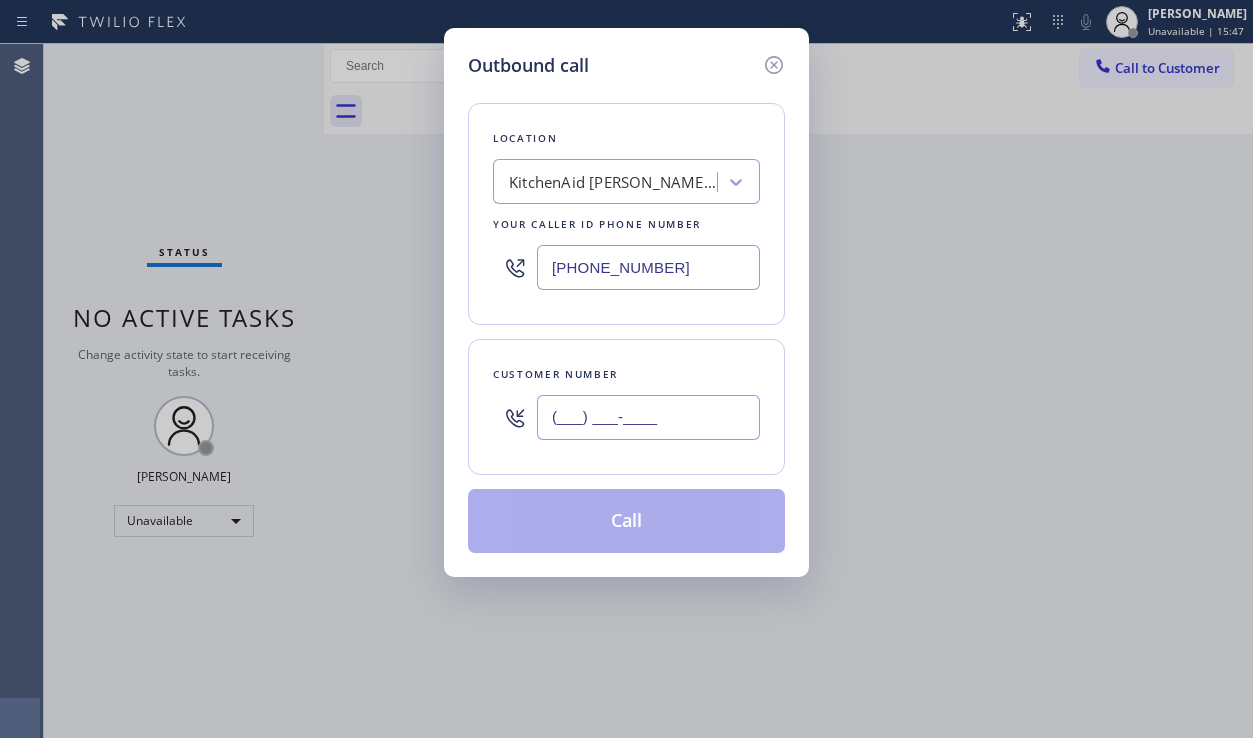 click on "(___) ___-____" at bounding box center [648, 417] 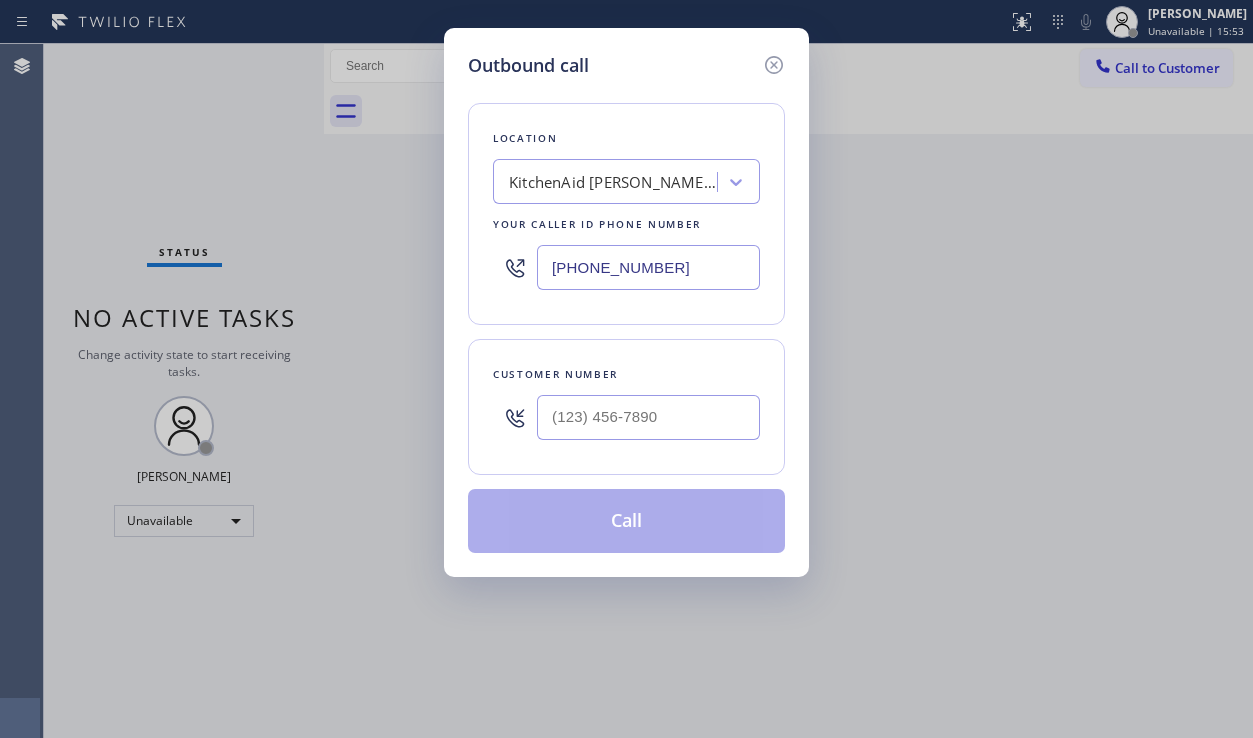 click on "Outbound call Location KitchenAid [PERSON_NAME] Masters Your caller id phone number [PHONE_NUMBER] Customer number Call" at bounding box center (626, 369) 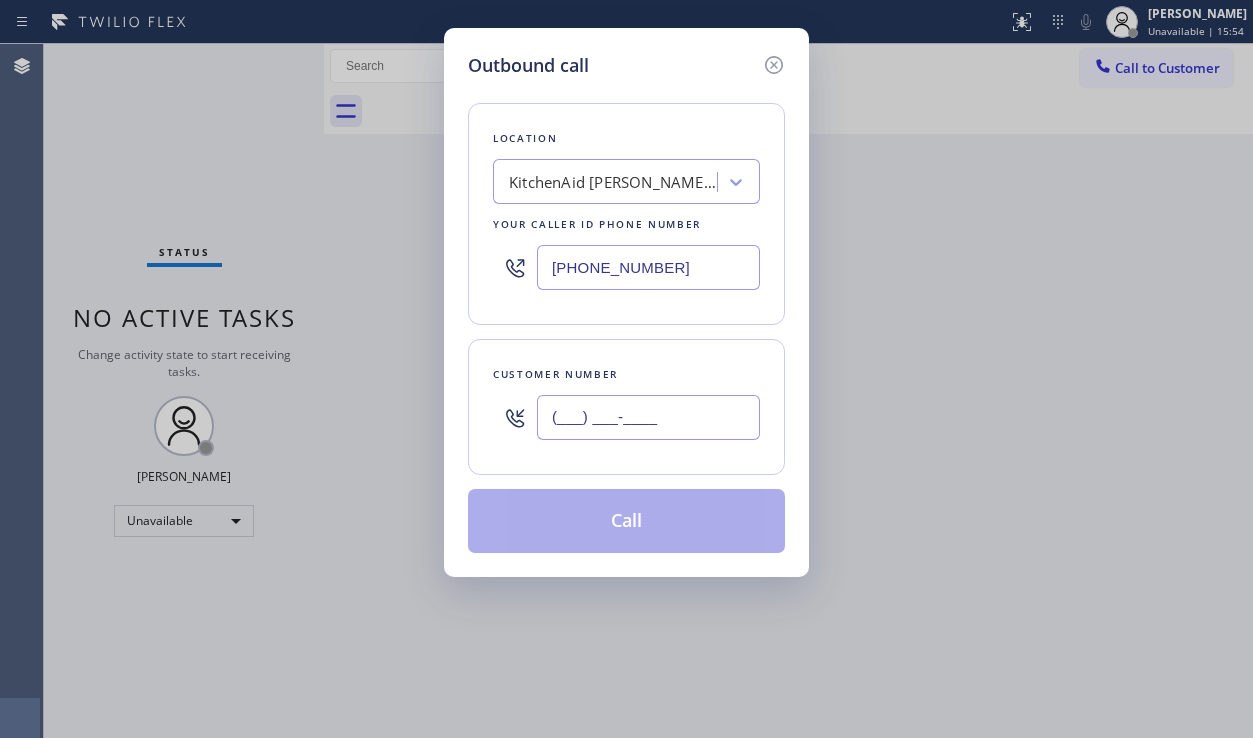 click on "(___) ___-____" at bounding box center (648, 417) 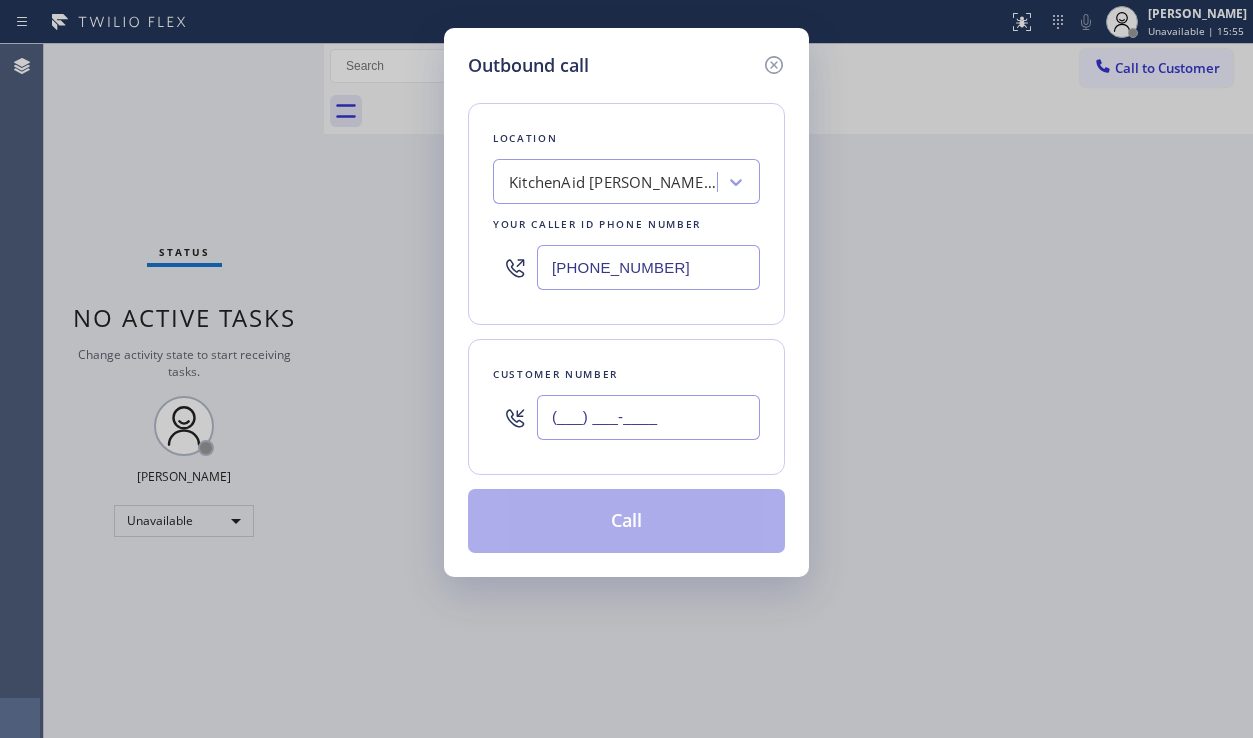 paste on "562) 719-1175" 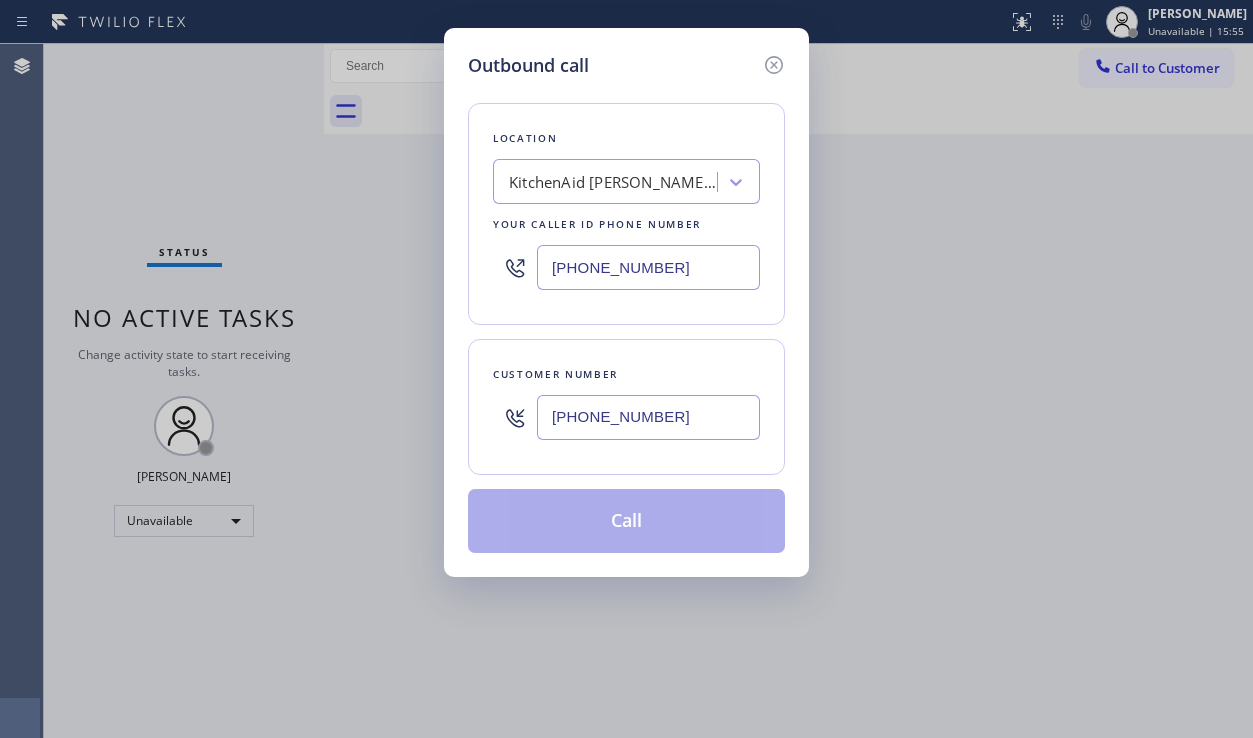 type on "[PHONE_NUMBER]" 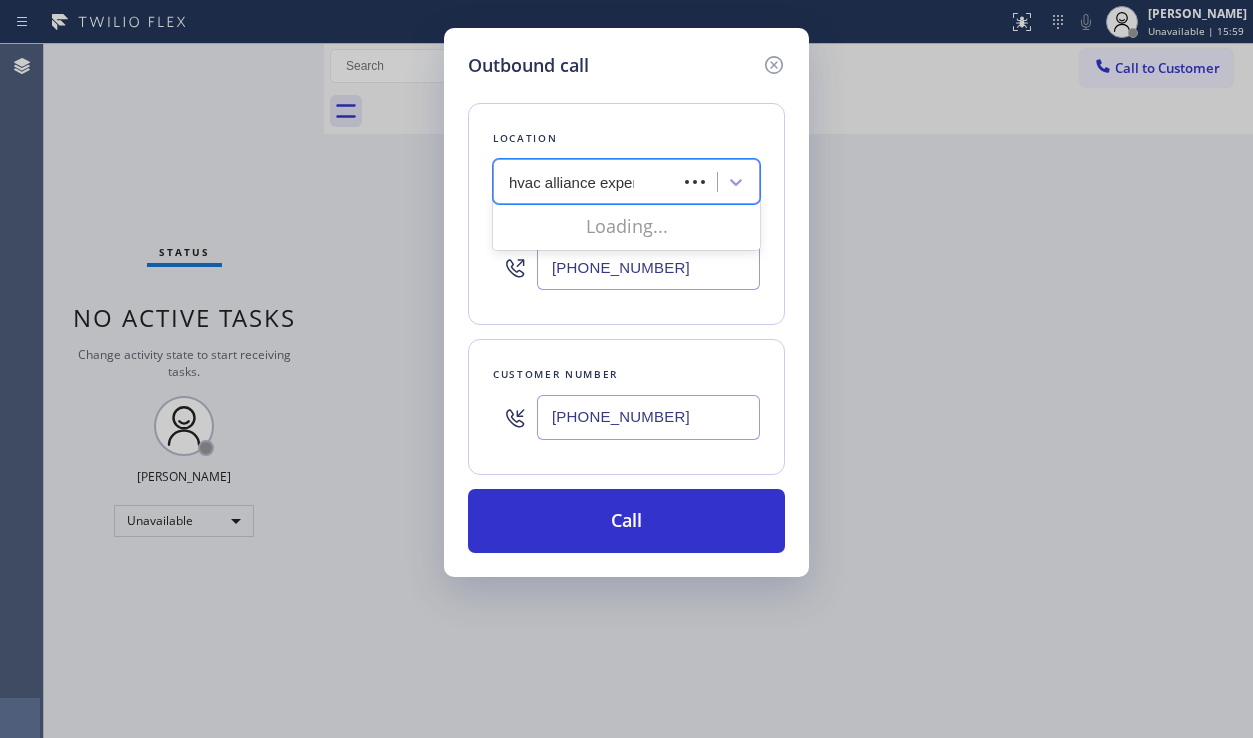 type on "hvac alliance expert" 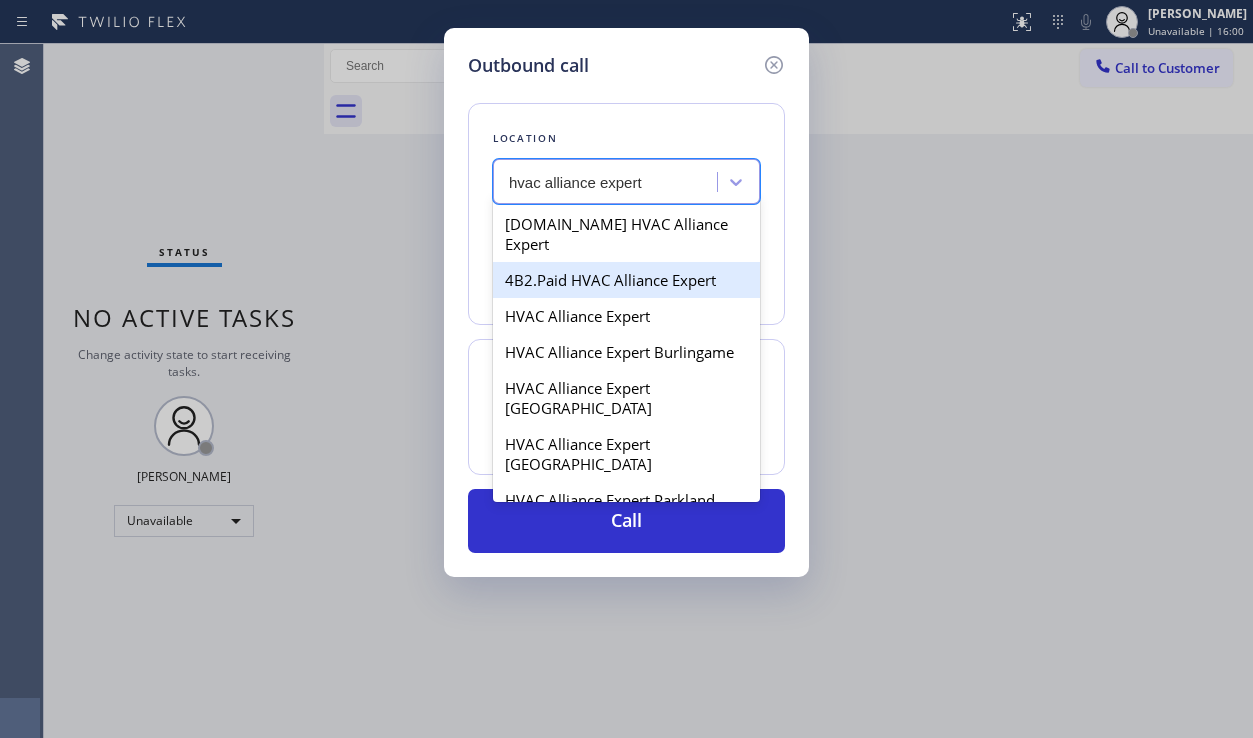 click on "4B2.Paid HVAC Alliance Expert" at bounding box center [626, 280] 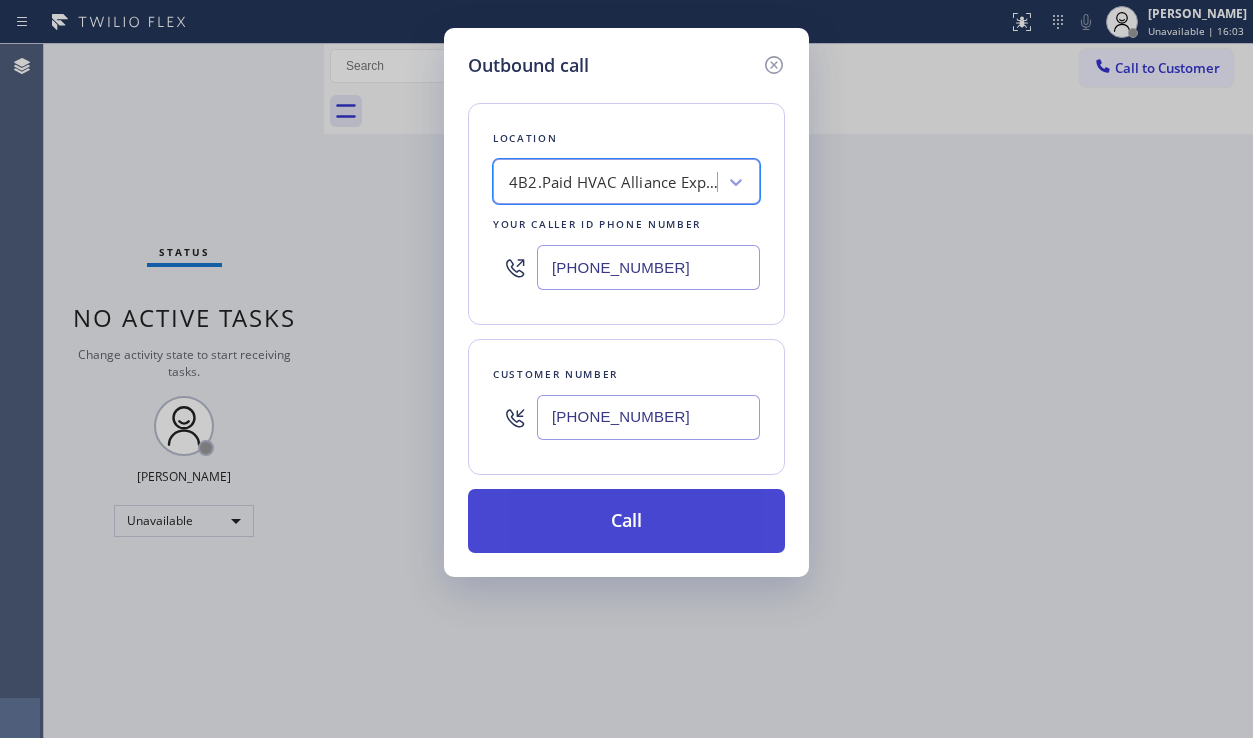 click on "Call" at bounding box center [626, 521] 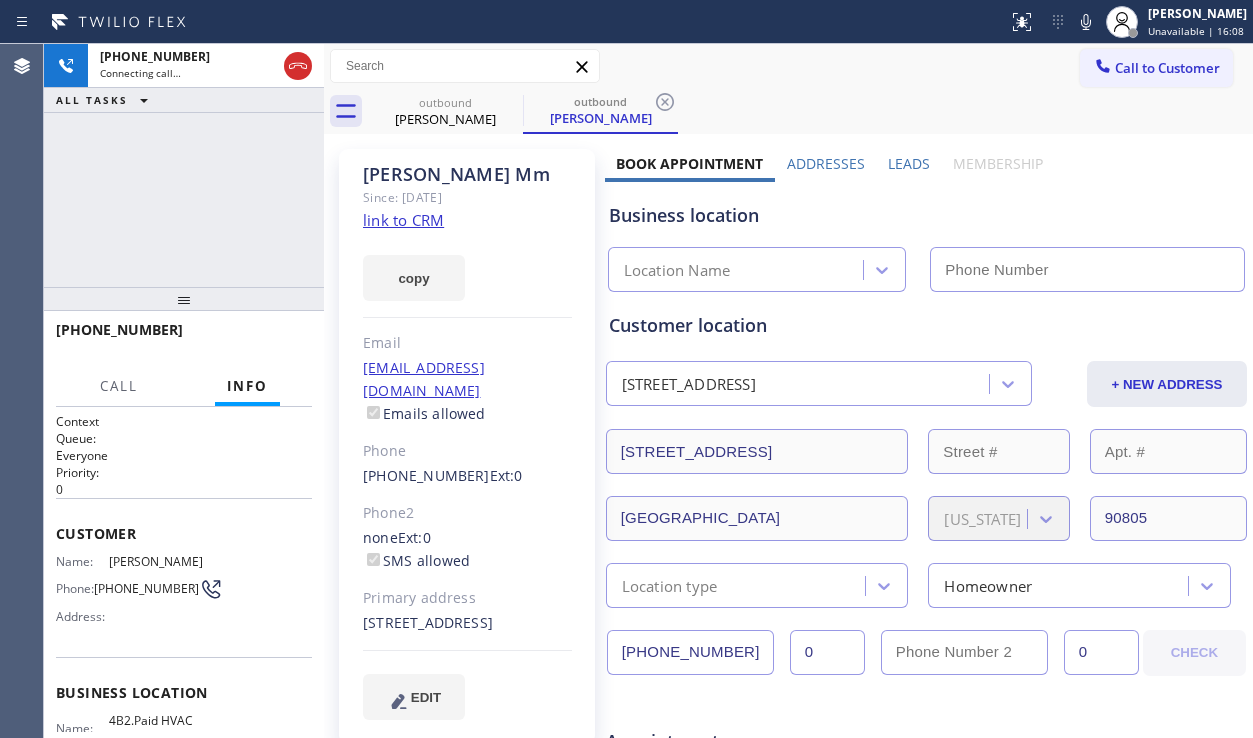 click on "Leads" at bounding box center (909, 163) 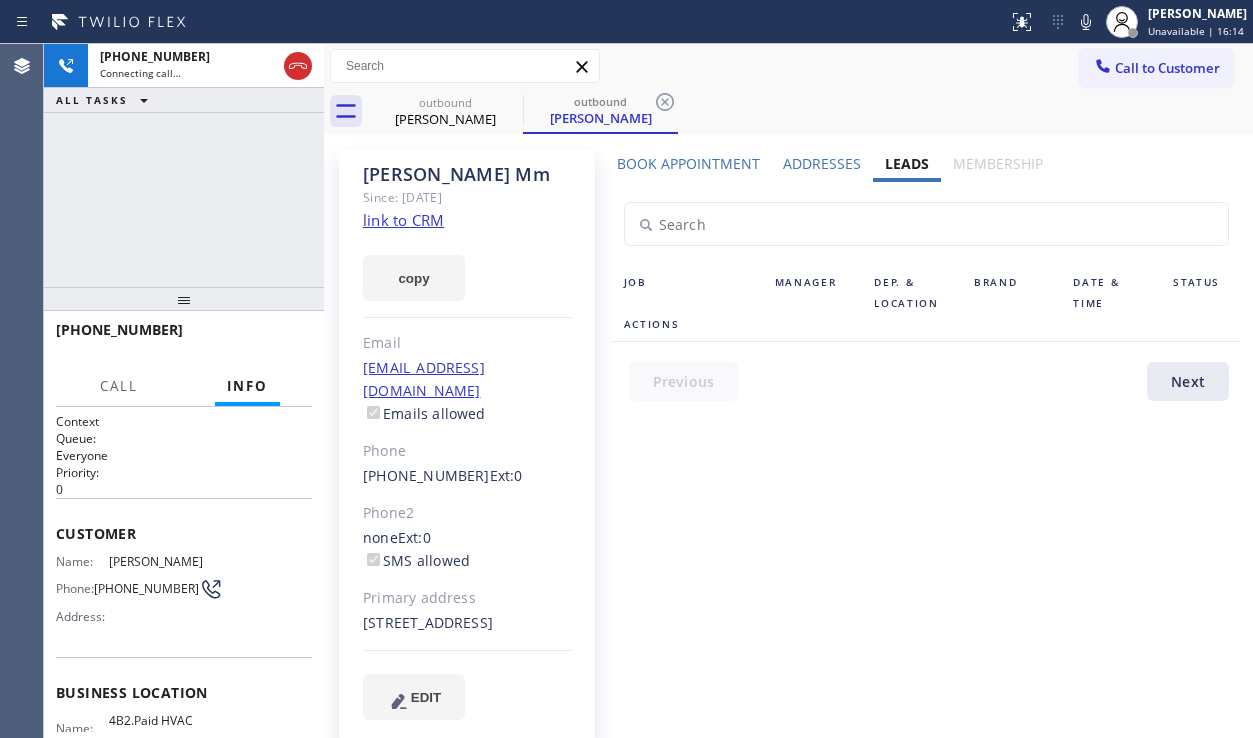 click on "Book Appointment" at bounding box center (688, 163) 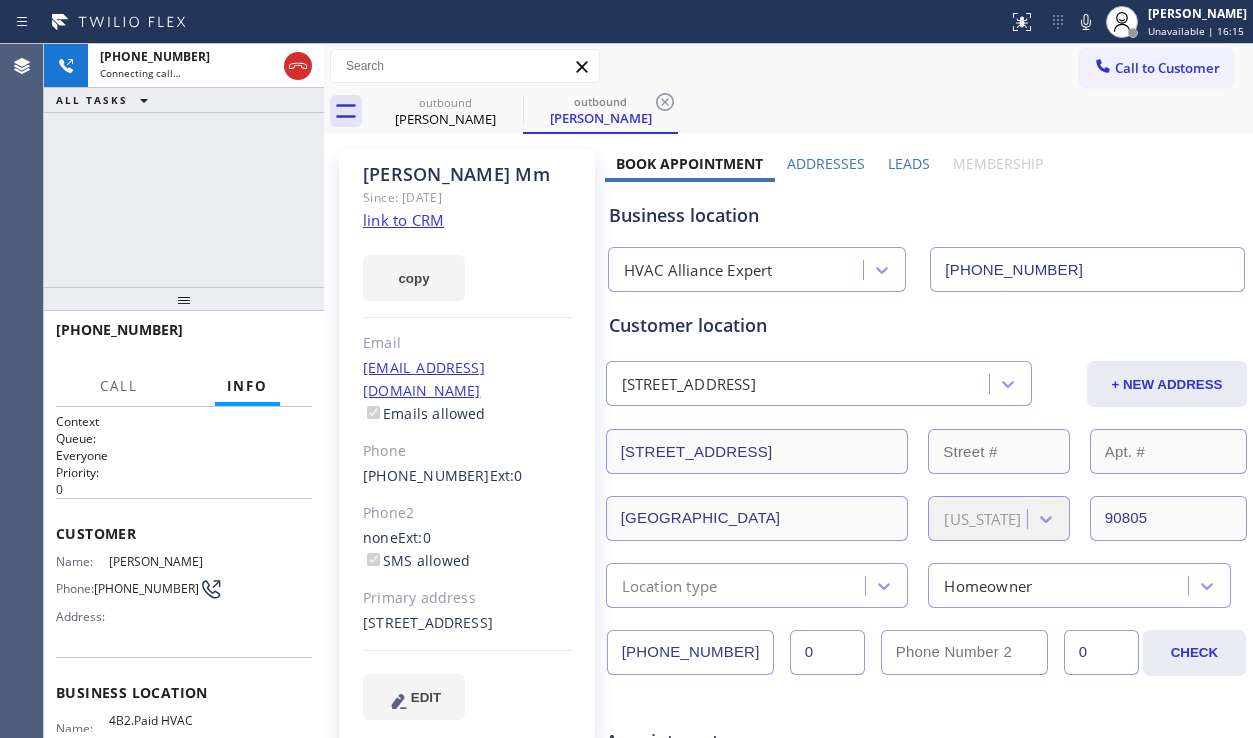 click on "Leads" at bounding box center (909, 163) 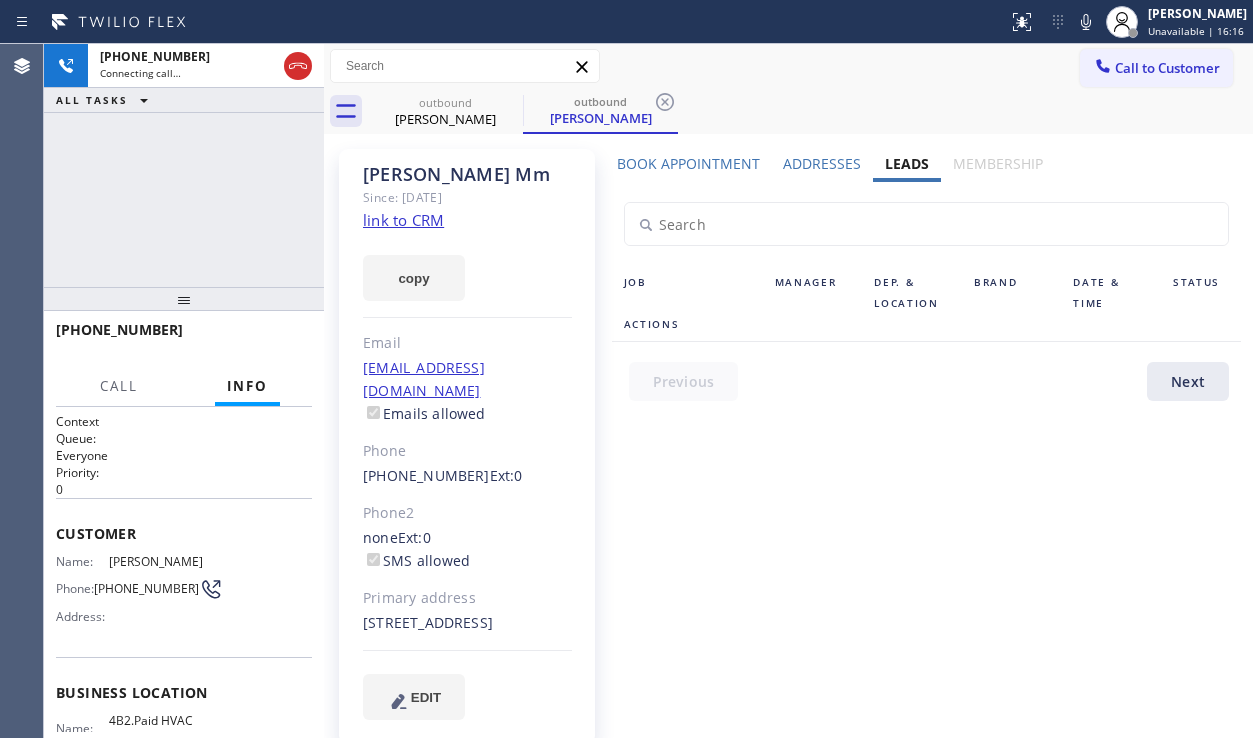 click on "link to CRM" 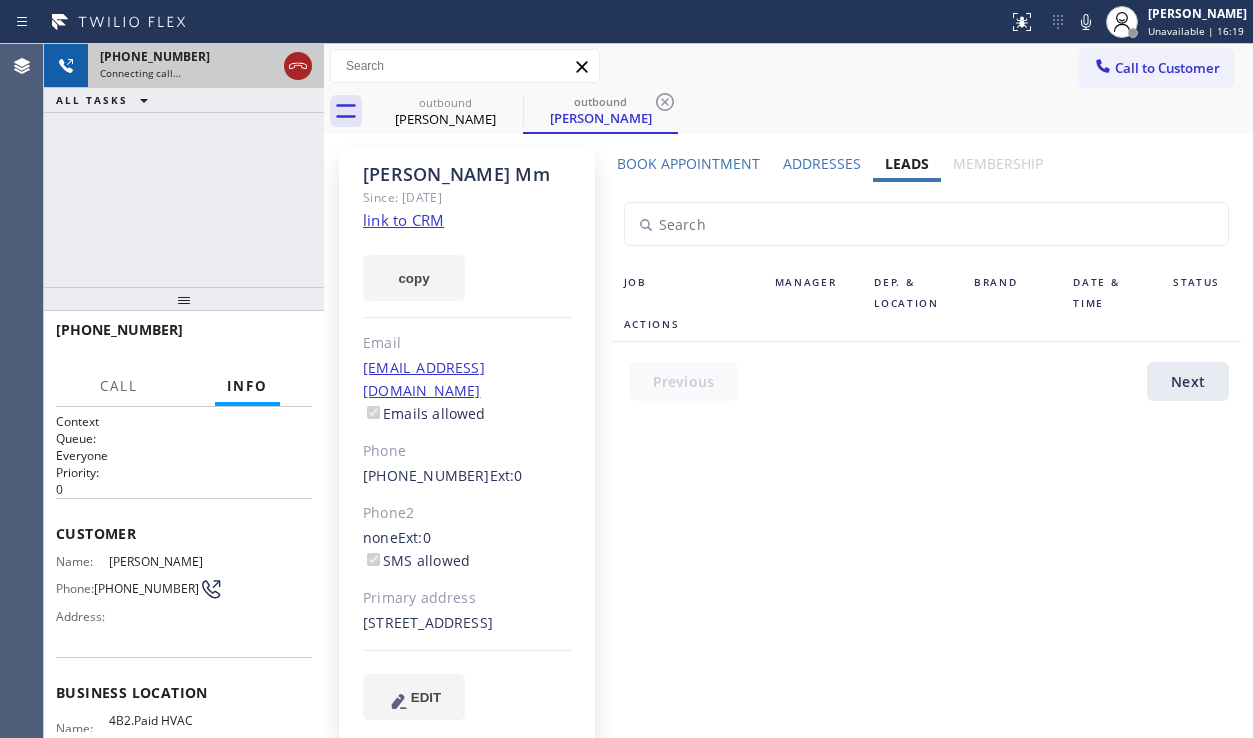 click 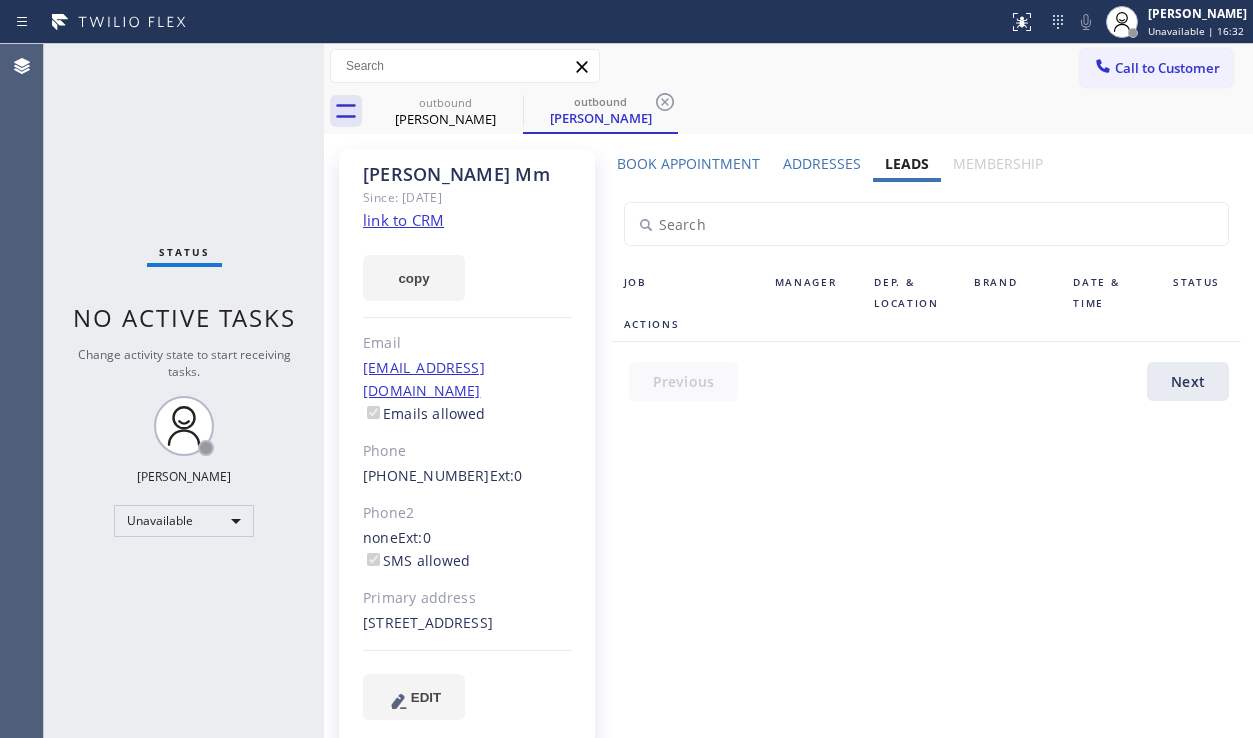 click on "Email" 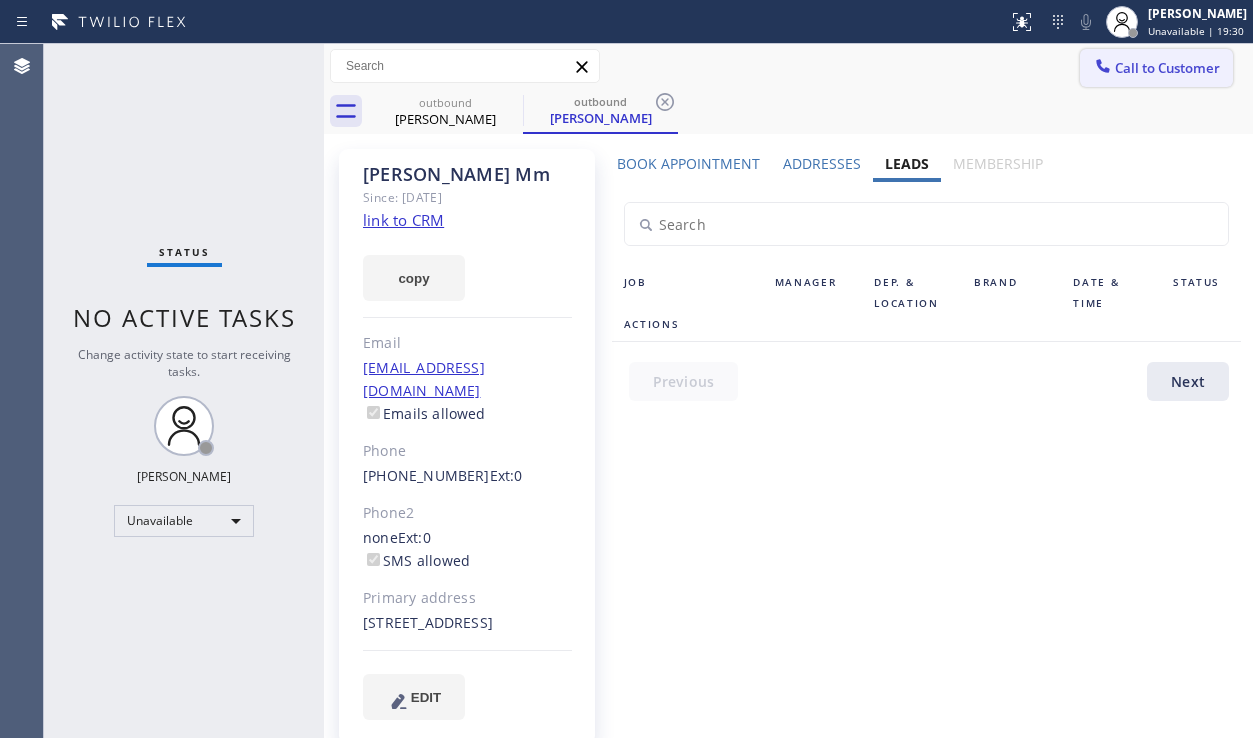 click on "Call to Customer" at bounding box center (1167, 68) 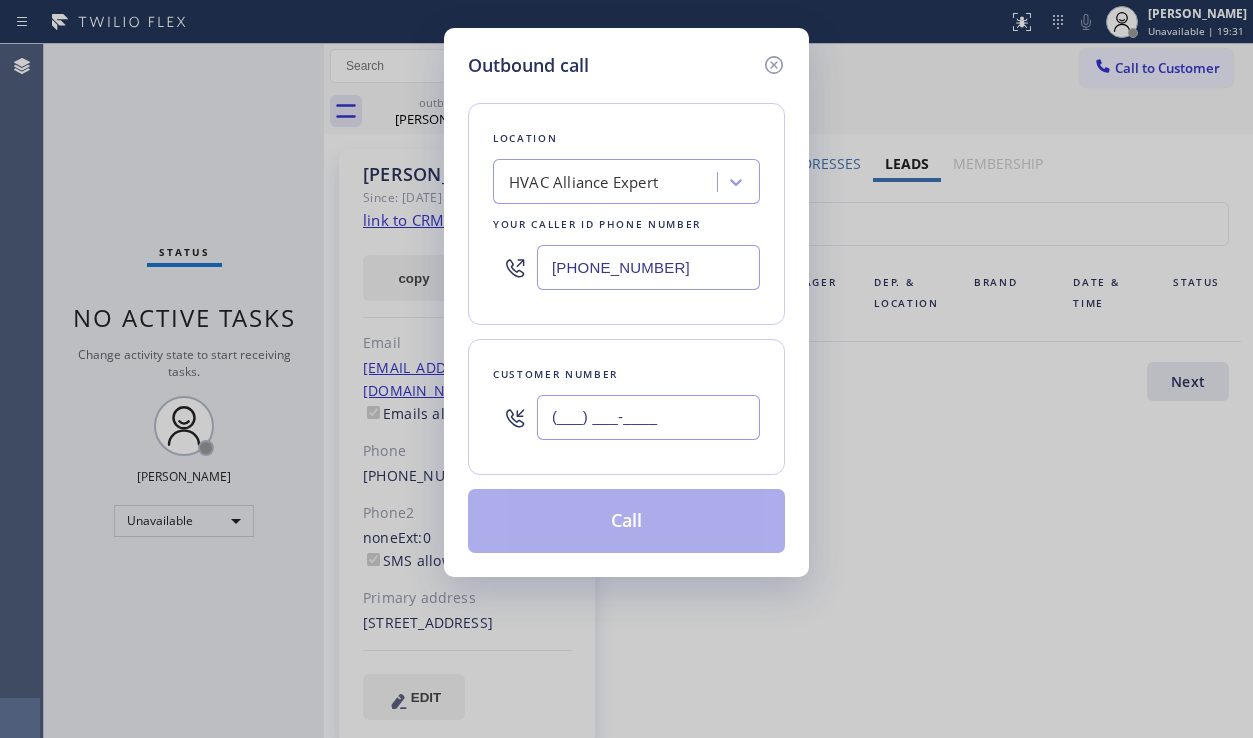 click on "(___) ___-____" at bounding box center (648, 417) 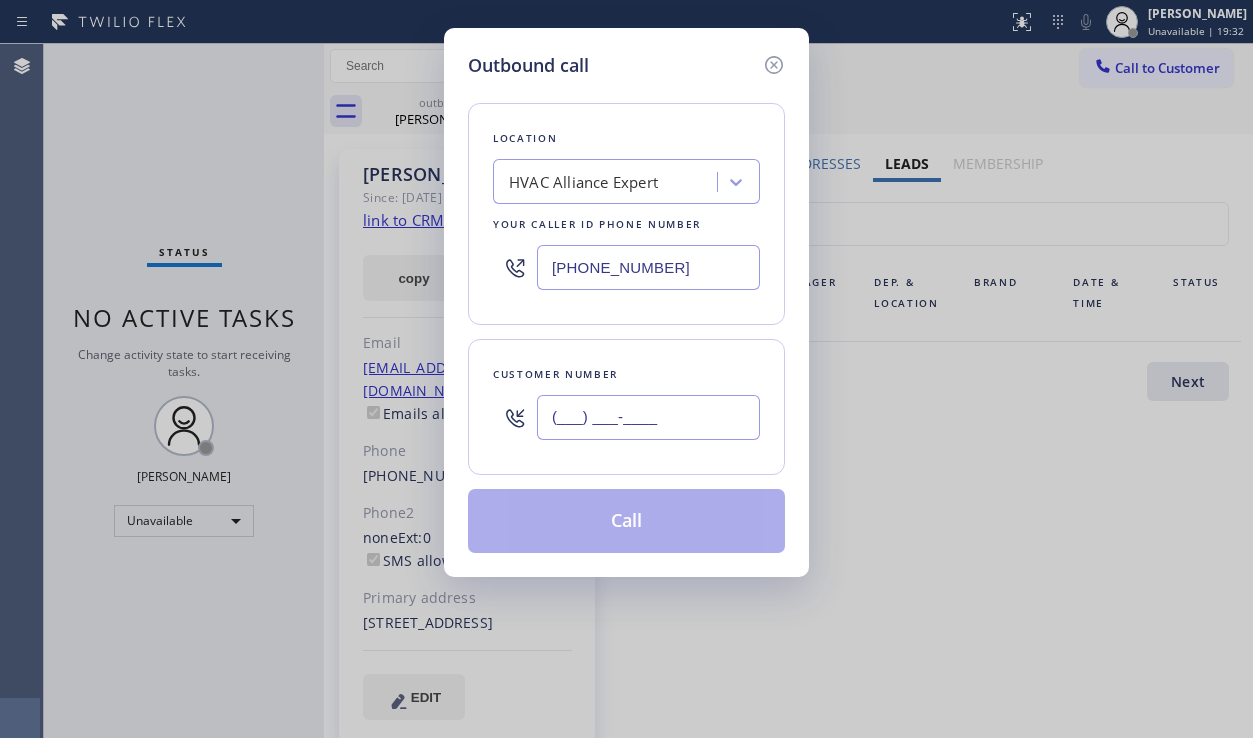 paste on "323) 336-0308" 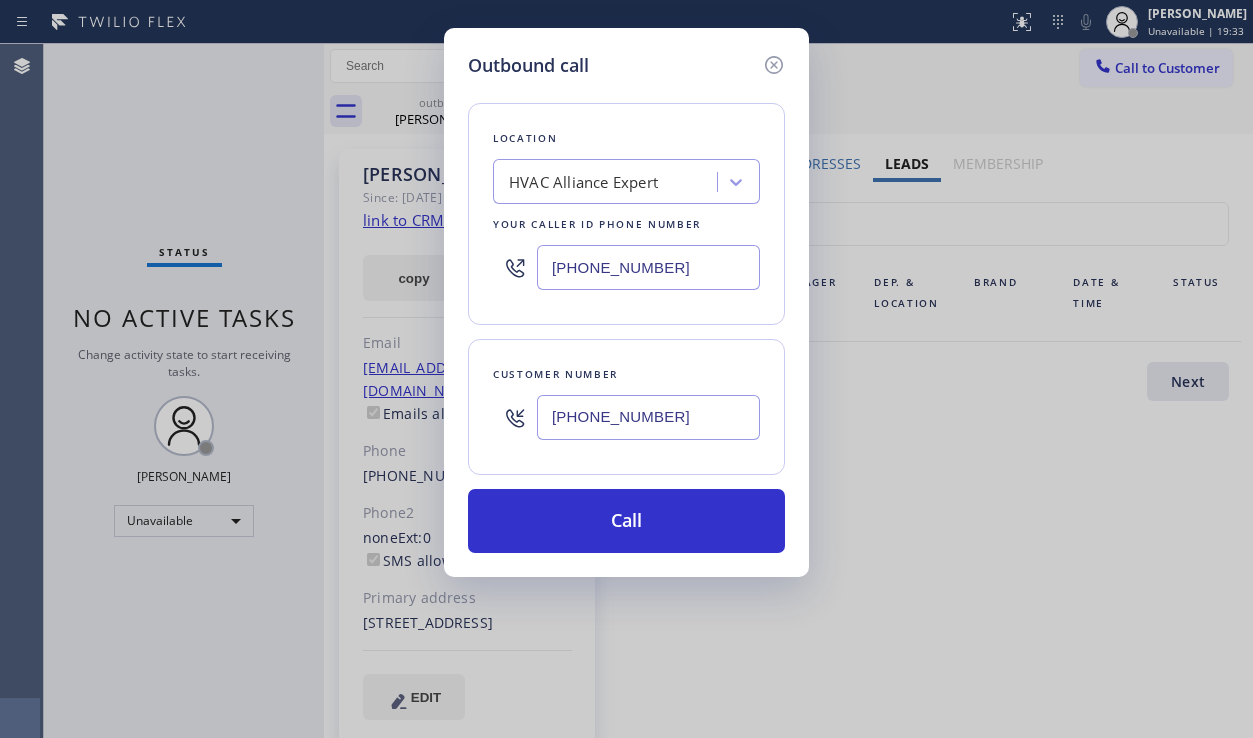 type on "[PHONE_NUMBER]" 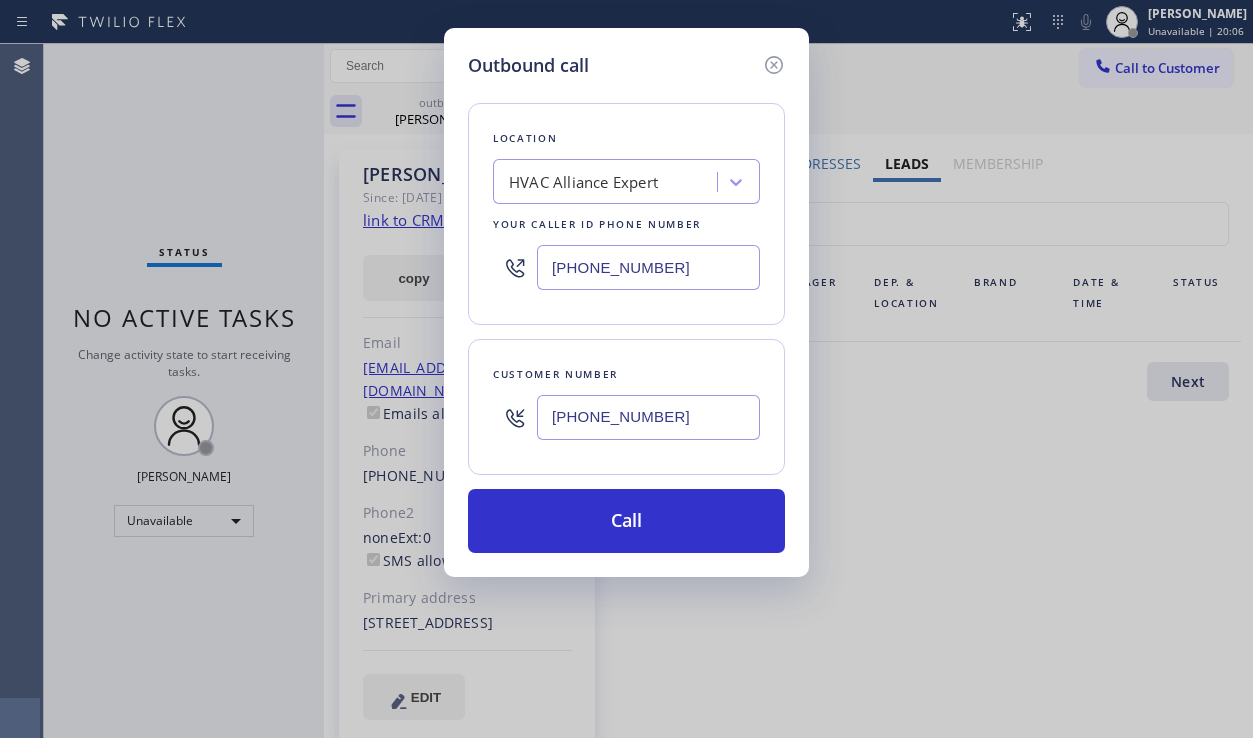 drag, startPoint x: 689, startPoint y: 260, endPoint x: 495, endPoint y: 257, distance: 194.0232 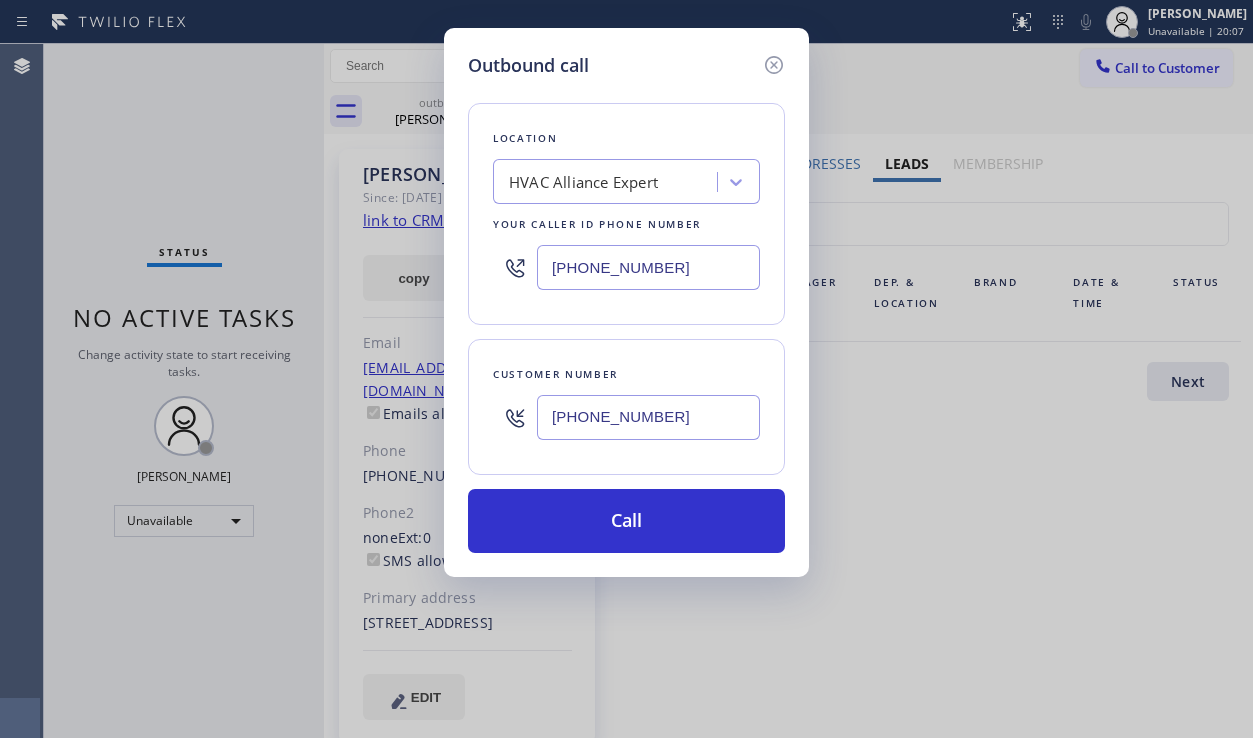 paste on "213) 722-3204" 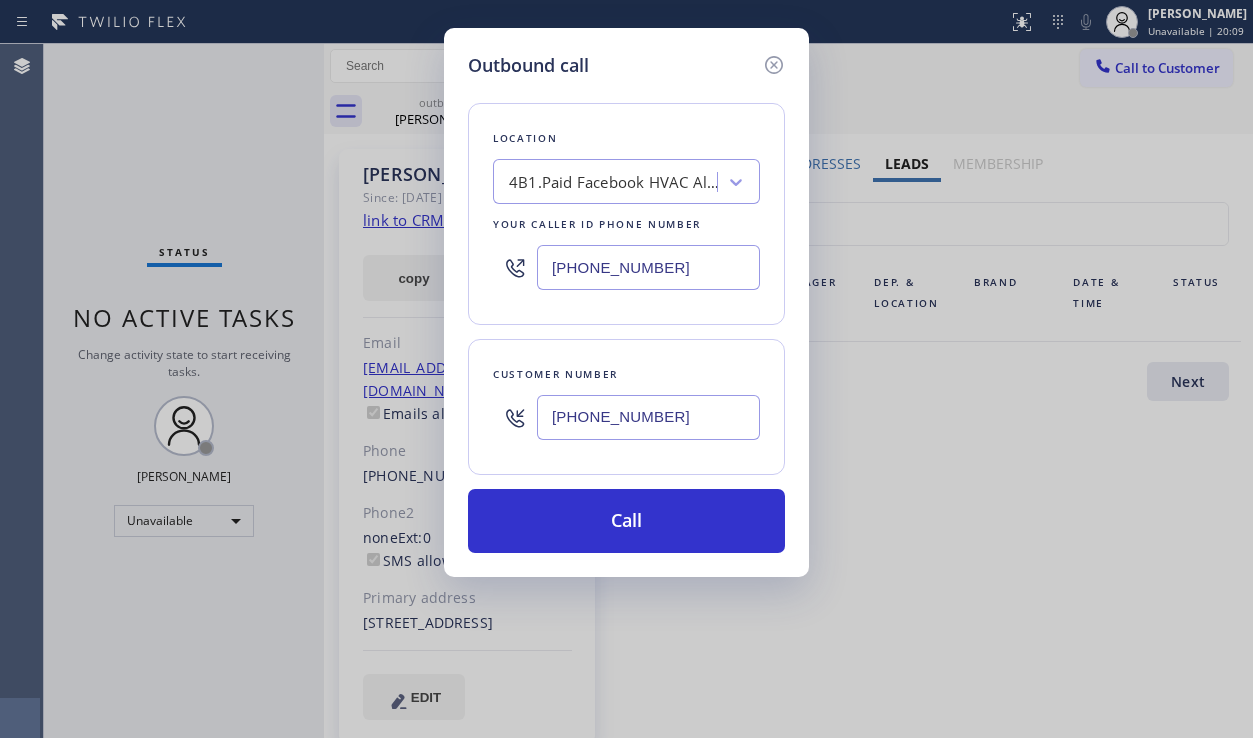 type on "[PHONE_NUMBER]" 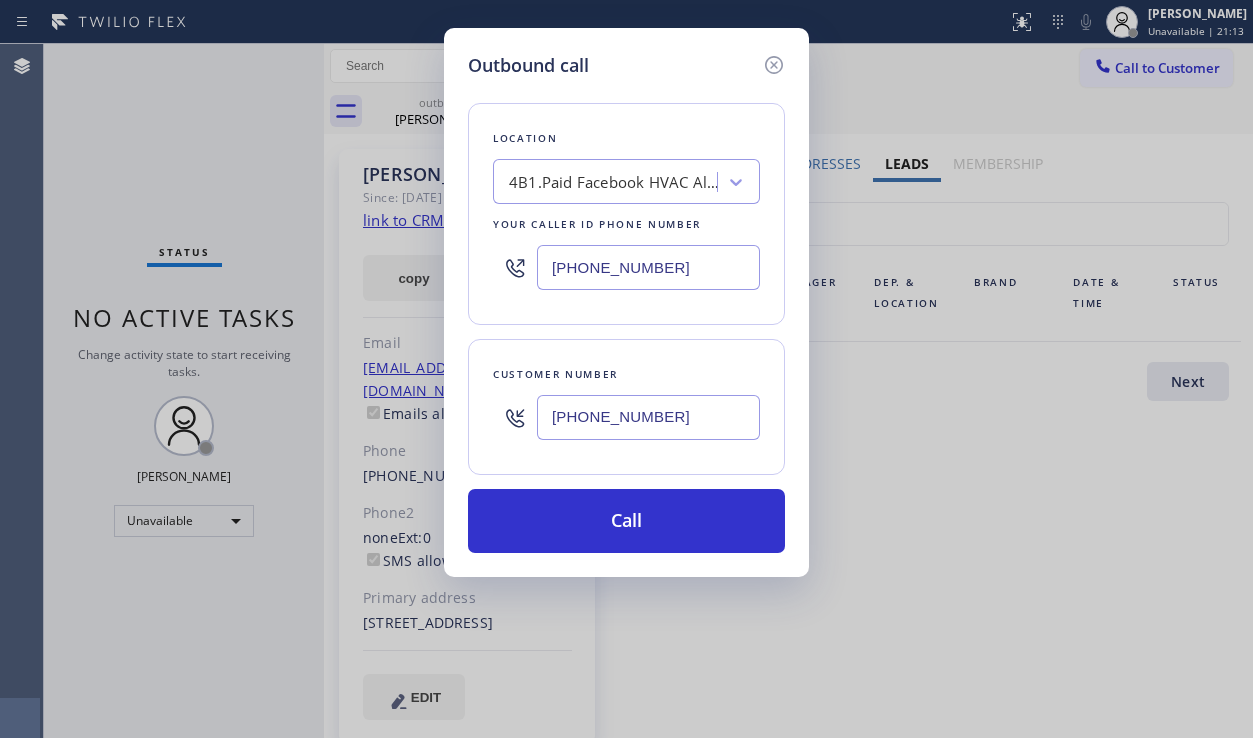 click on "Outbound call Location 4B1.Paid Facebook HVAC Alliance Expert GHLFB Your caller id phone number [PHONE_NUMBER] Customer number [PHONE_NUMBER] Call" at bounding box center (626, 369) 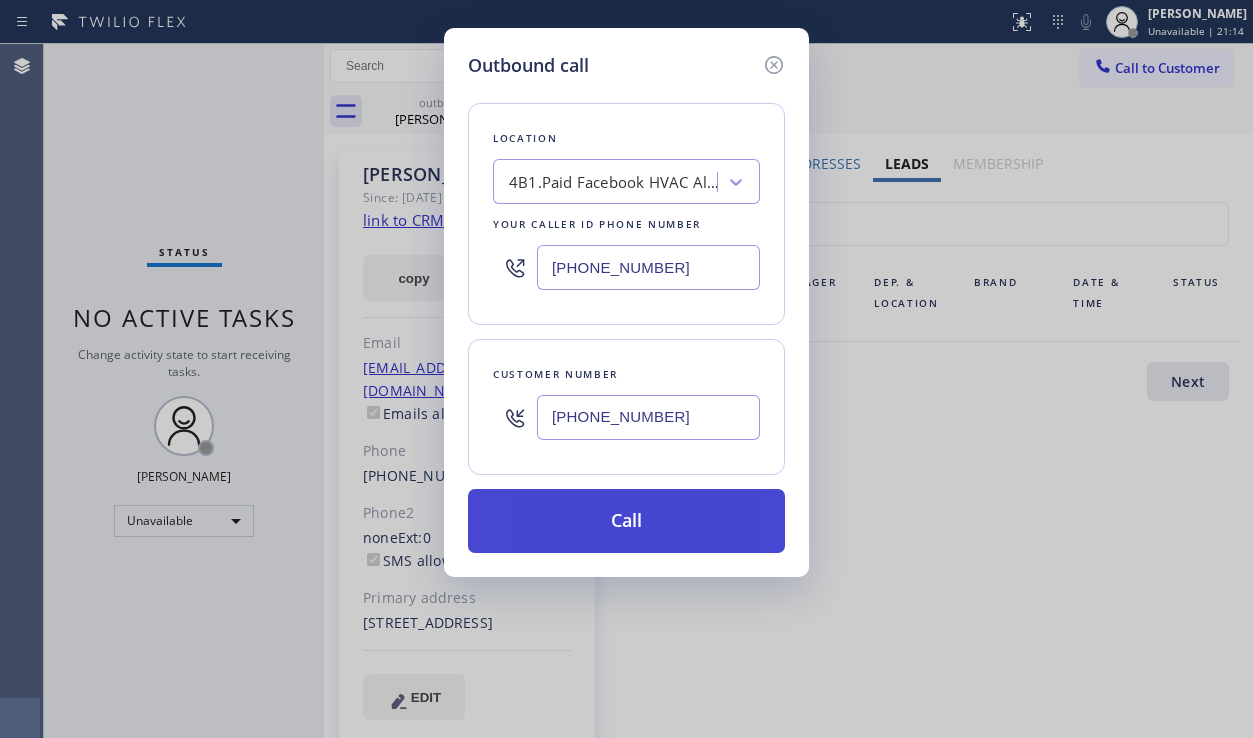 click on "Call" at bounding box center (626, 521) 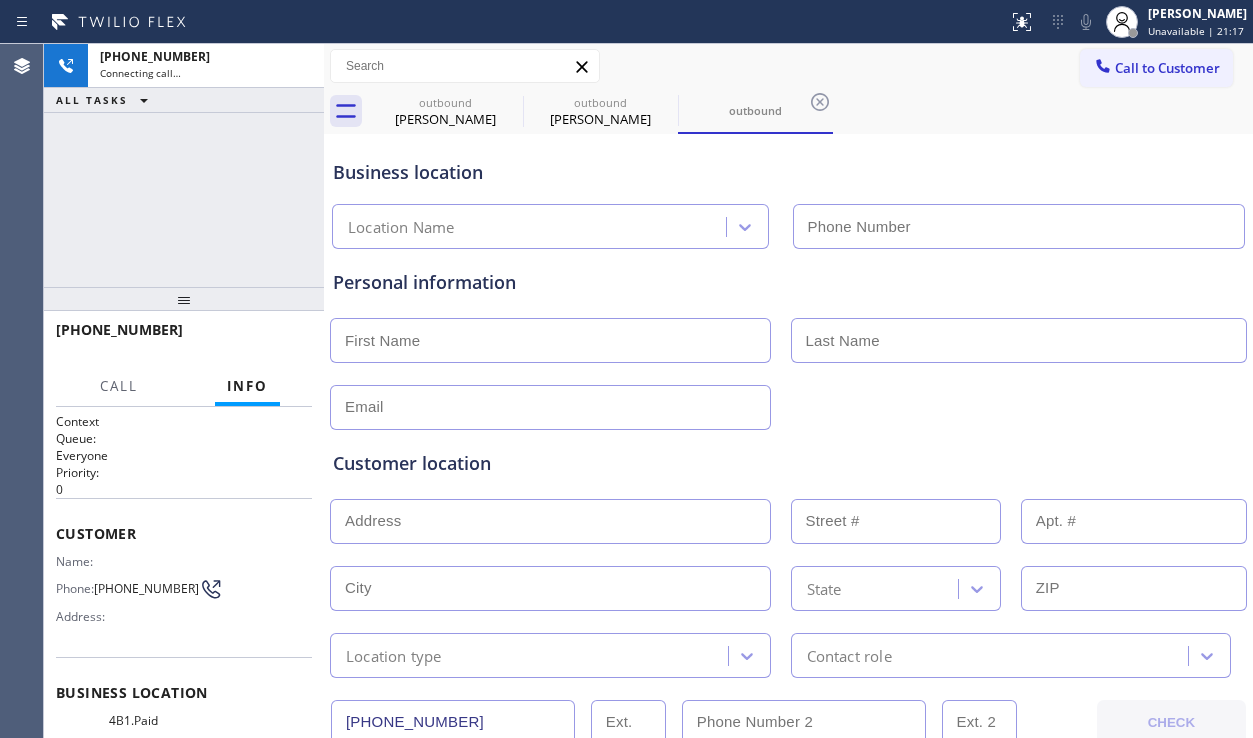 type on "[PHONE_NUMBER]" 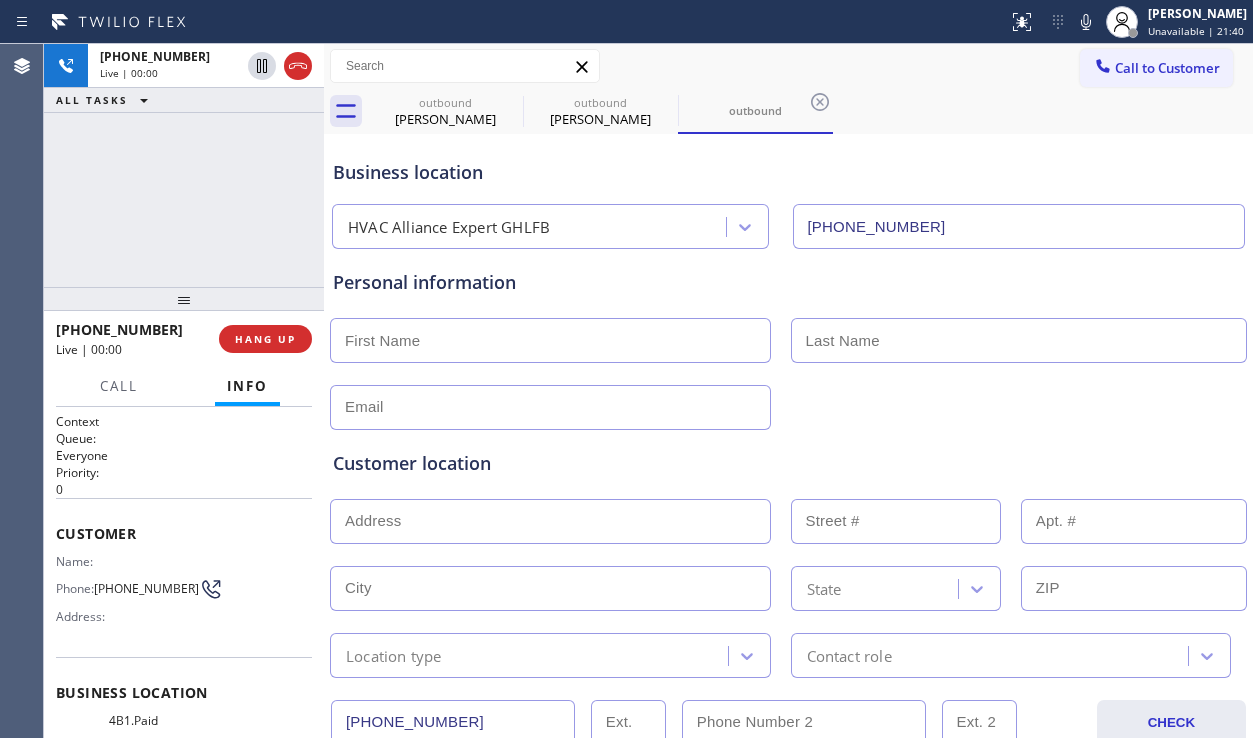 click on "Customer location" at bounding box center (788, 463) 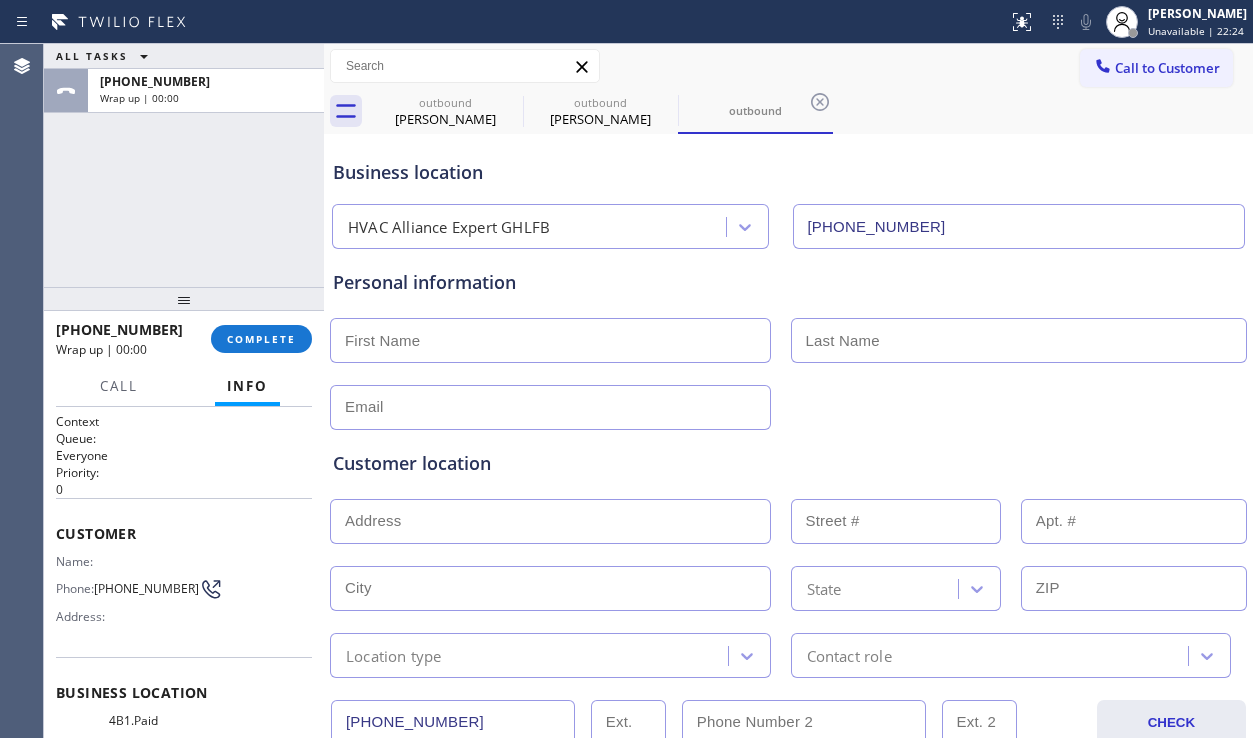 drag, startPoint x: 268, startPoint y: 339, endPoint x: 520, endPoint y: 402, distance: 259.75565 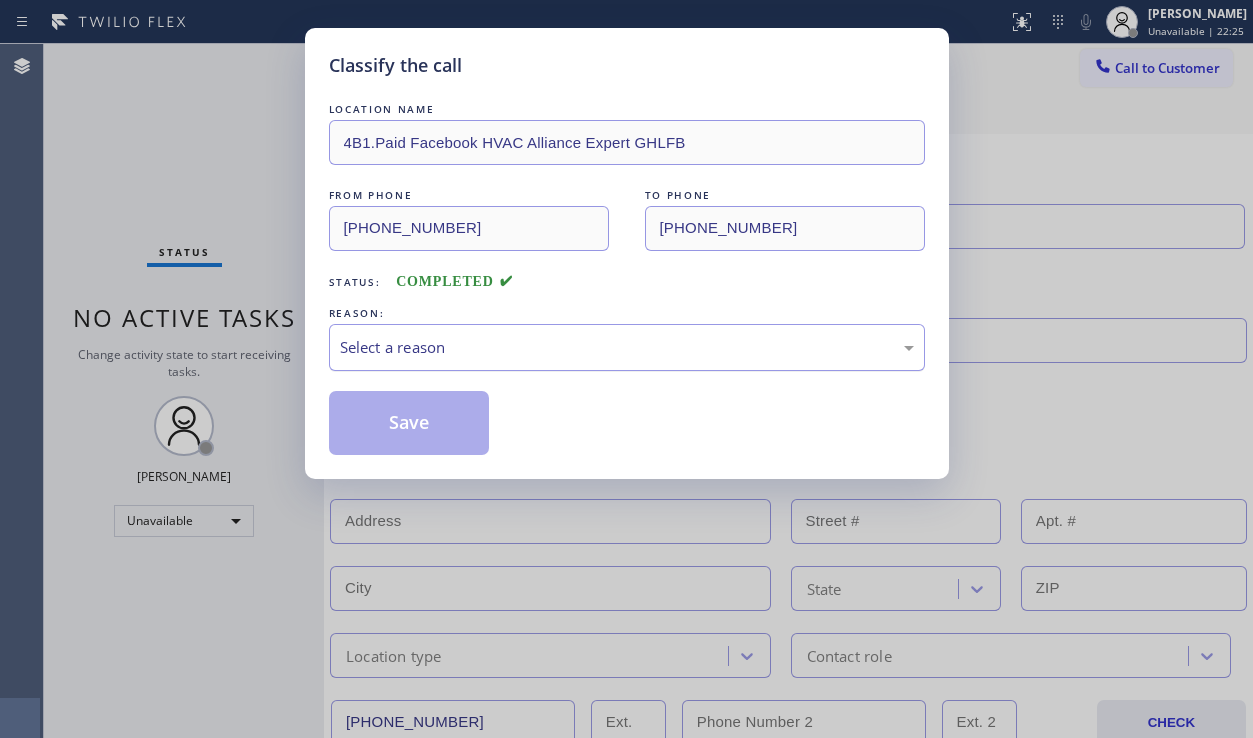 drag, startPoint x: 646, startPoint y: 335, endPoint x: 640, endPoint y: 358, distance: 23.769728 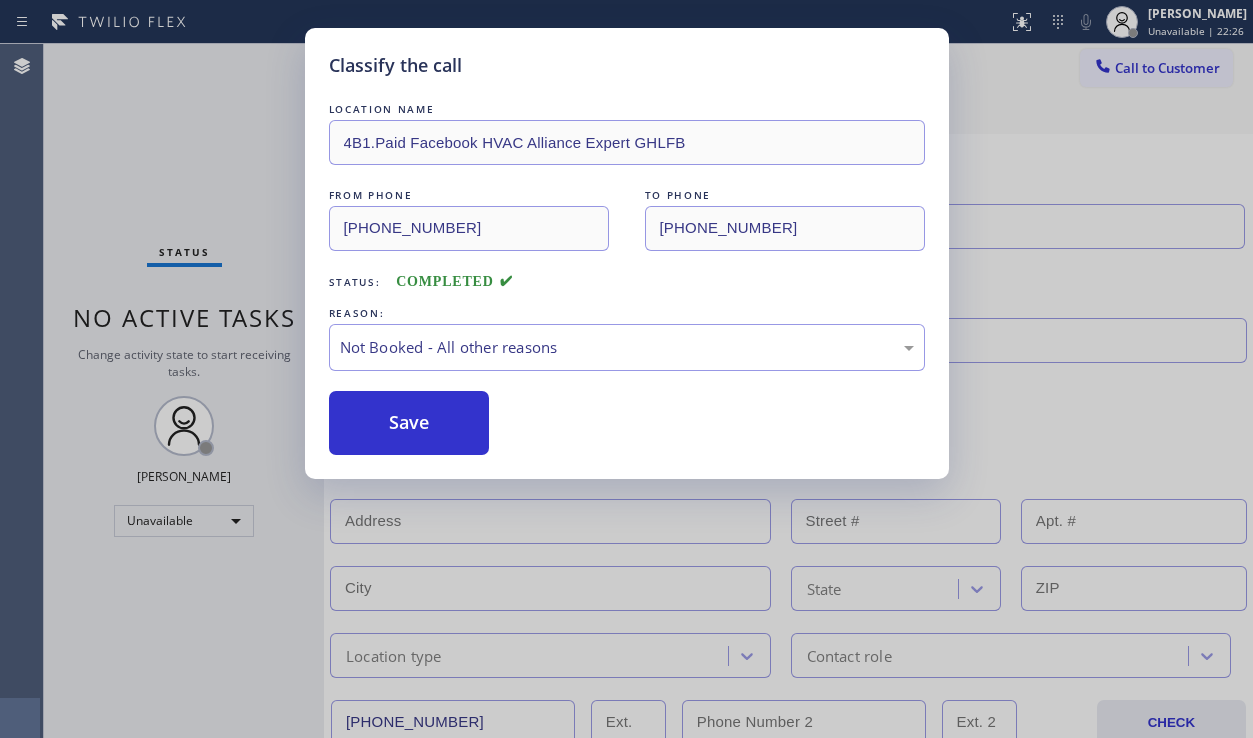 click on "Save" at bounding box center [409, 423] 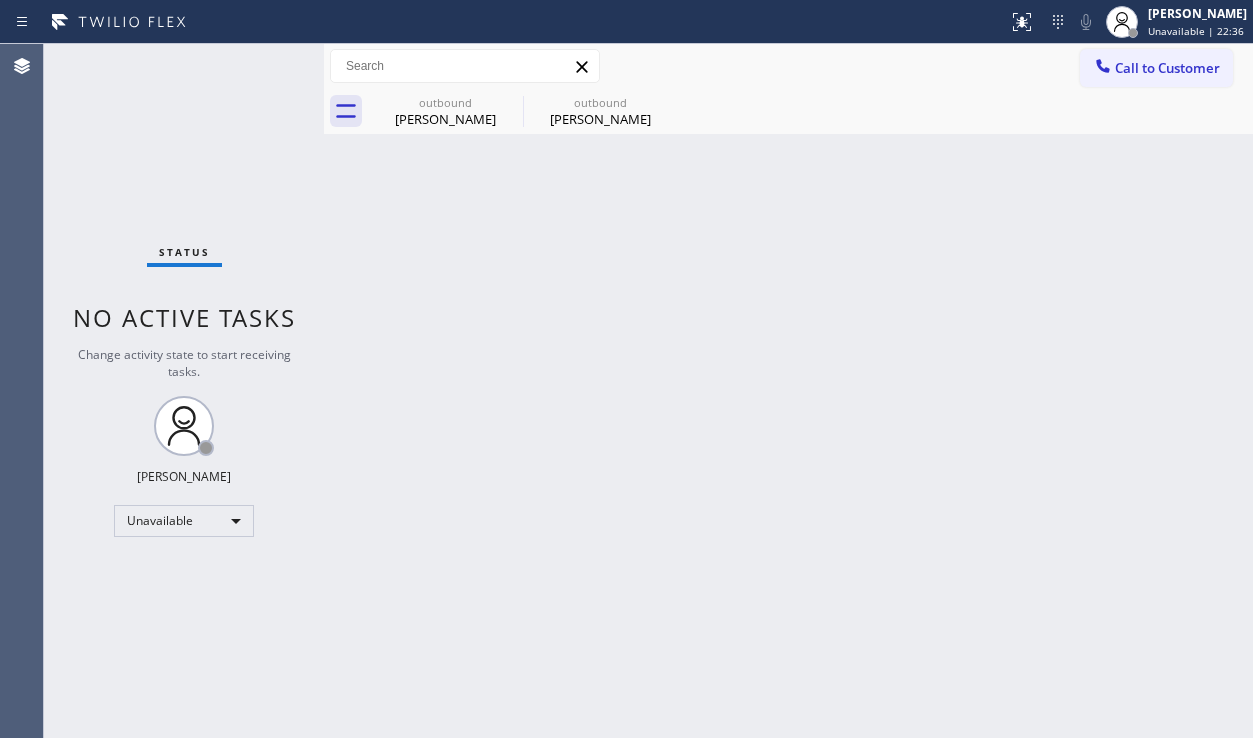 drag, startPoint x: 66, startPoint y: 556, endPoint x: 170, endPoint y: 575, distance: 105.72133 